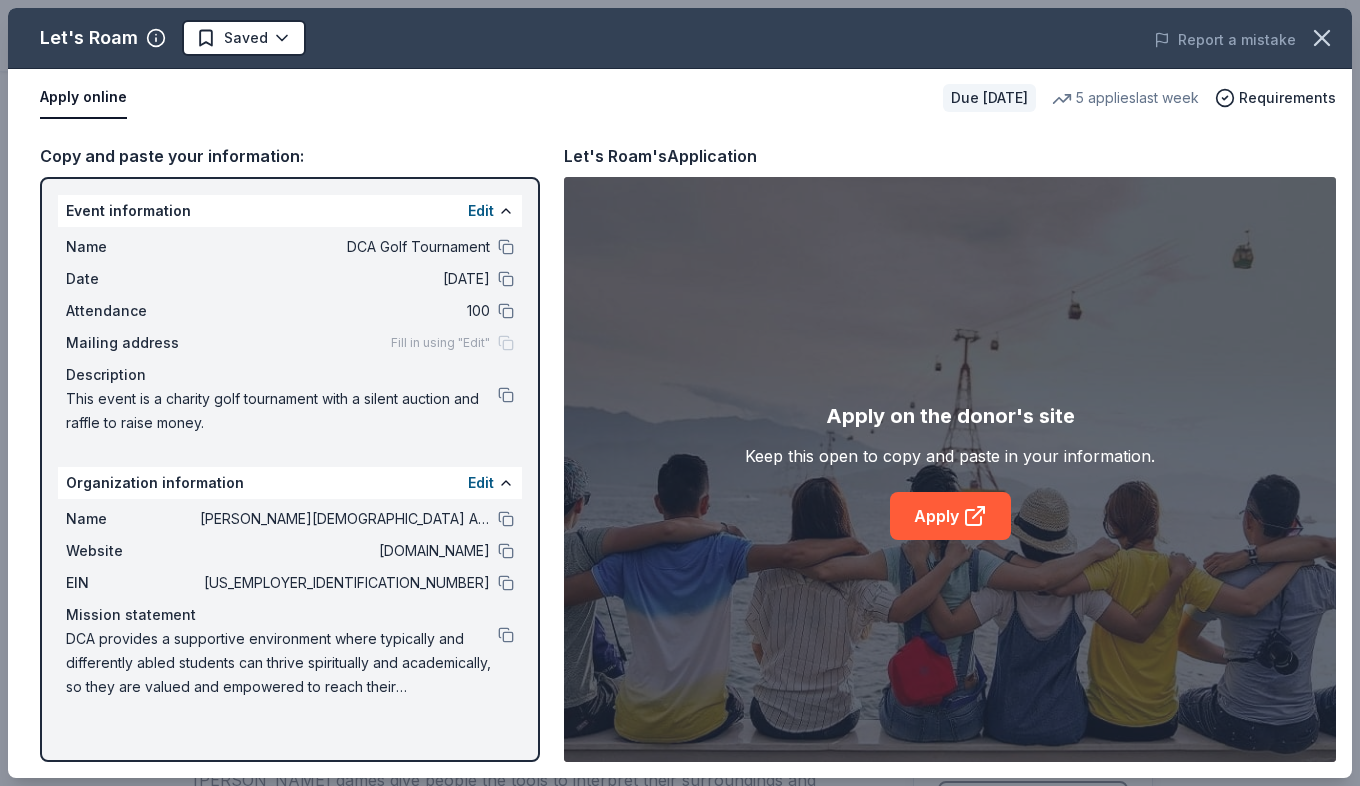scroll, scrollTop: 100, scrollLeft: 0, axis: vertical 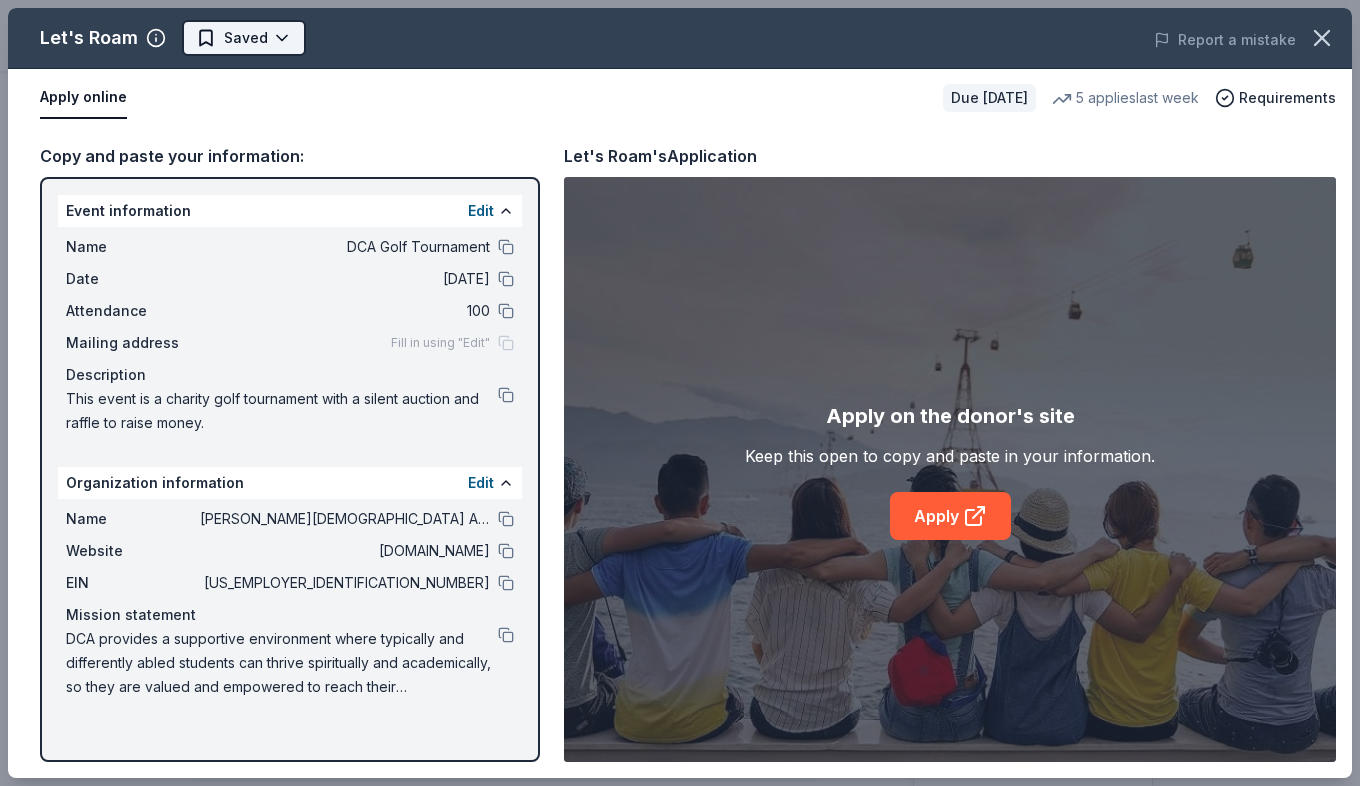 click on "DCA Golf Tournament Pro trial ends on 8PM[DATE] Earn Rewards Due [DATE] Share Let's Roam 4.4 • 32  reviews 5   applies  last week 89% approval rate $ 500 donation value Share Donating in all states Let's Roam is an exciting app-led game that allows you to explore the world with your friends and family by completing challenges. Their scavenger [PERSON_NAME] games give people the tools to interpret their surroundings and build lasting relationships. What they donate 3 Family Scavenger [PERSON_NAME] Six Pack ($270 Value), 2 Date Night Scavenger [PERSON_NAME] Two Pack ($130 Value) Auction & raffle Donation is small & easy to send to guests Who they donate to Let's Roam  hasn ' t listed any preferences or eligibility criteria. Due [DATE] Apply Saved Application takes 10 min Usually responds in  around a week Updated  about [DATE] Report a mistake 89% approval rate 89 % approved 10 % declined 1 % no response Let's Roam is  a generous donor :  they are likely to respond and approve your request if you fit their criteria. $ 500" at bounding box center [672, 293] 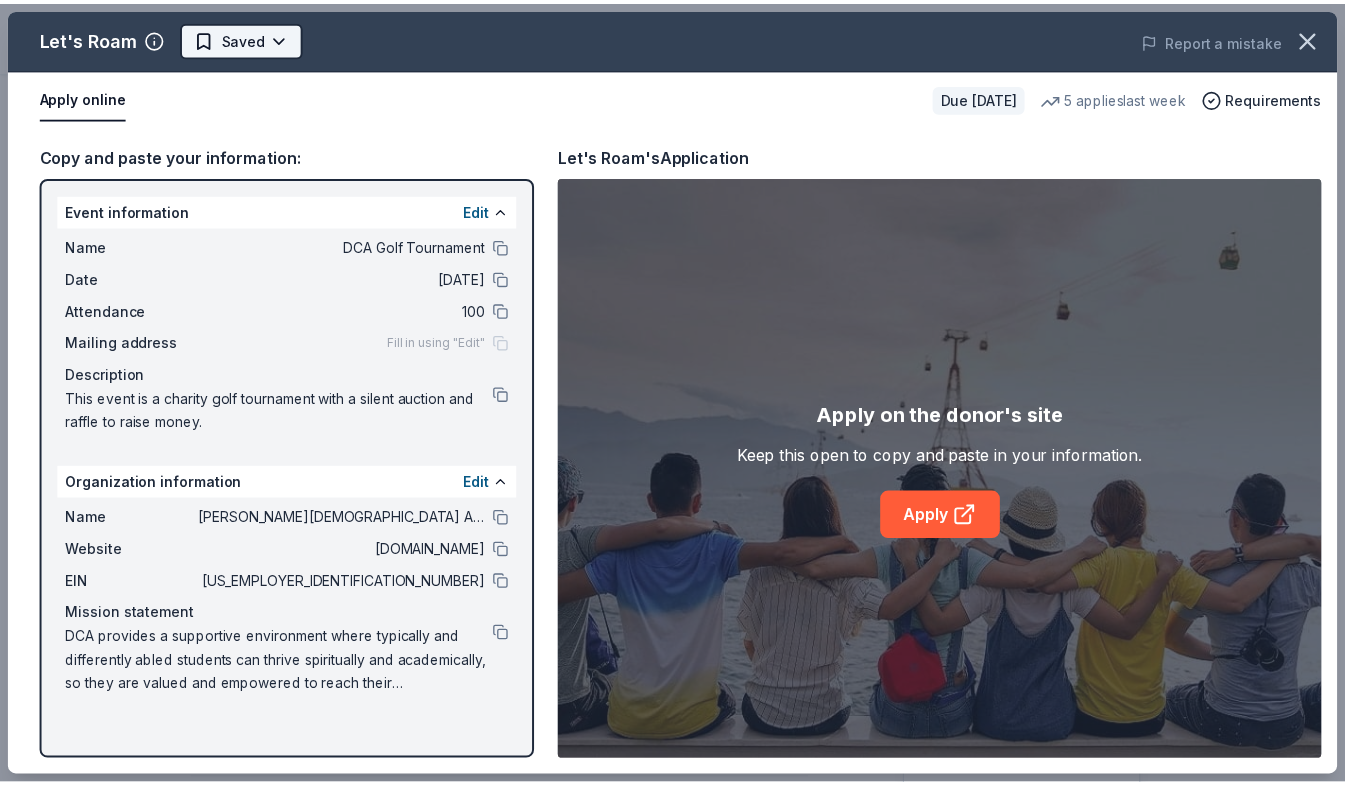 scroll, scrollTop: 0, scrollLeft: 0, axis: both 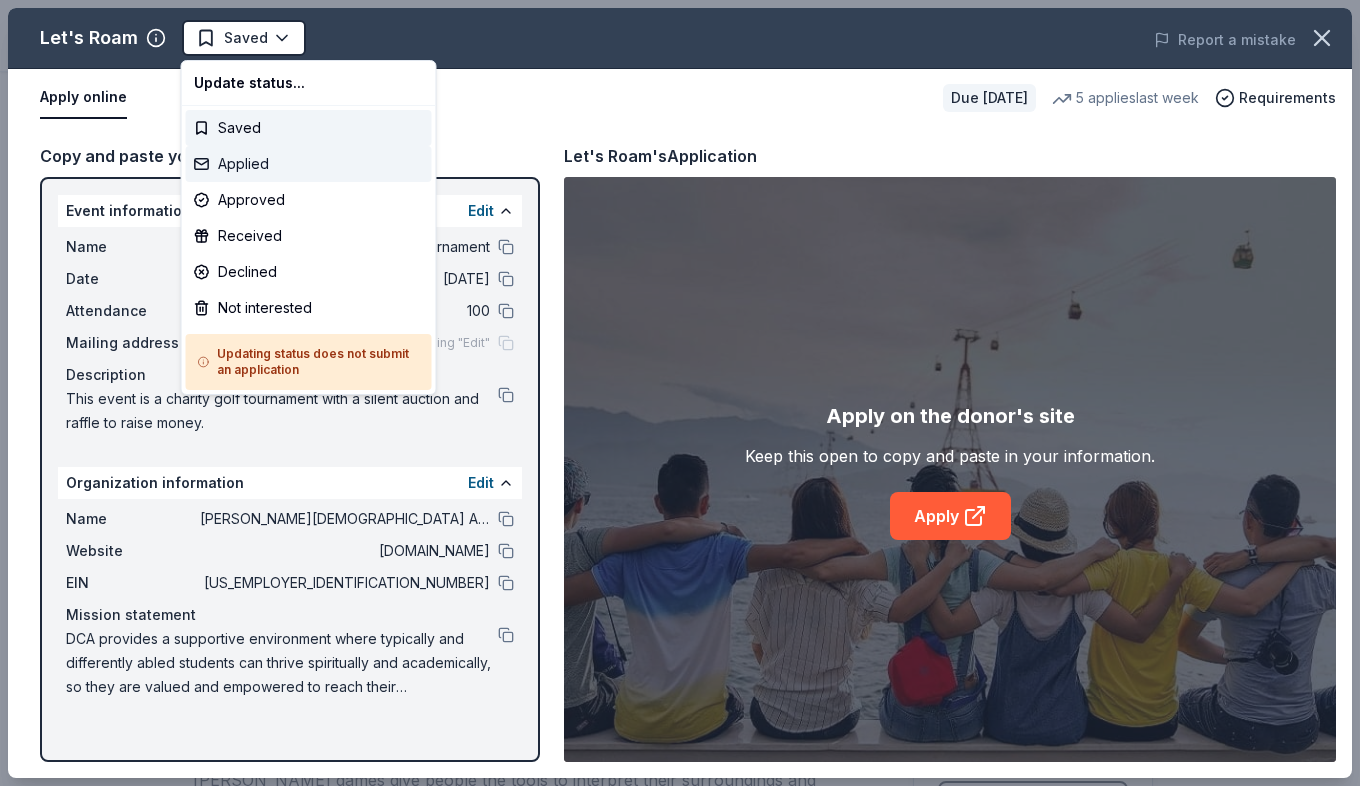 click on "Applied" at bounding box center [309, 164] 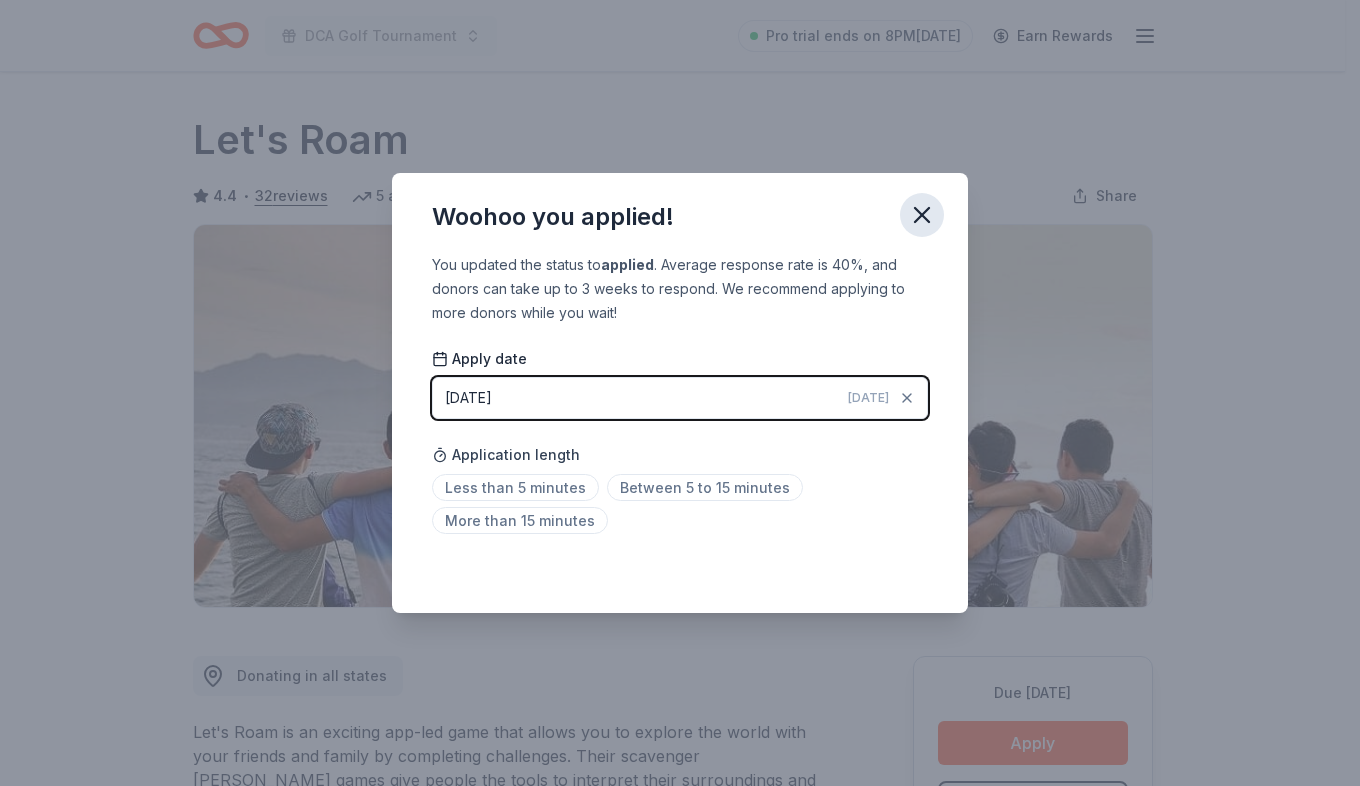 click 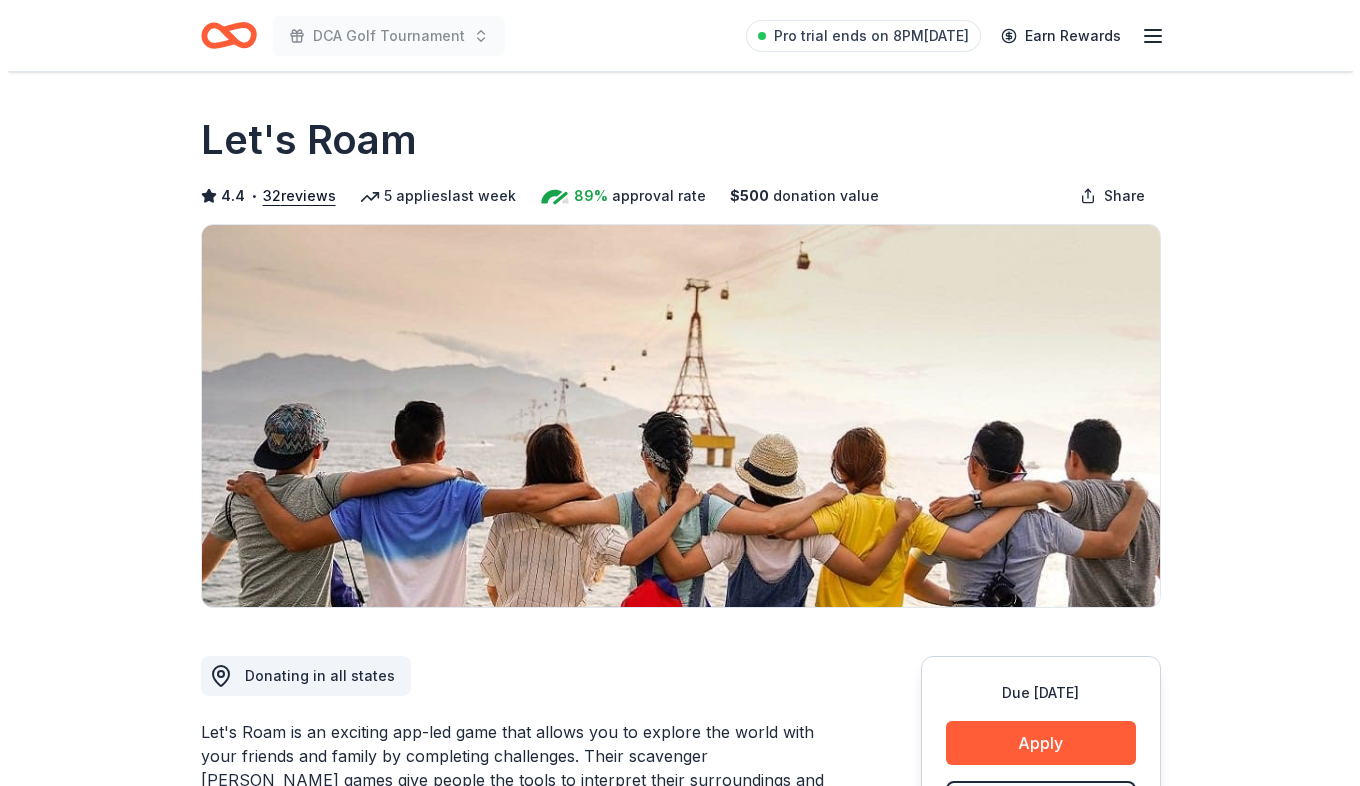 scroll, scrollTop: 200, scrollLeft: 0, axis: vertical 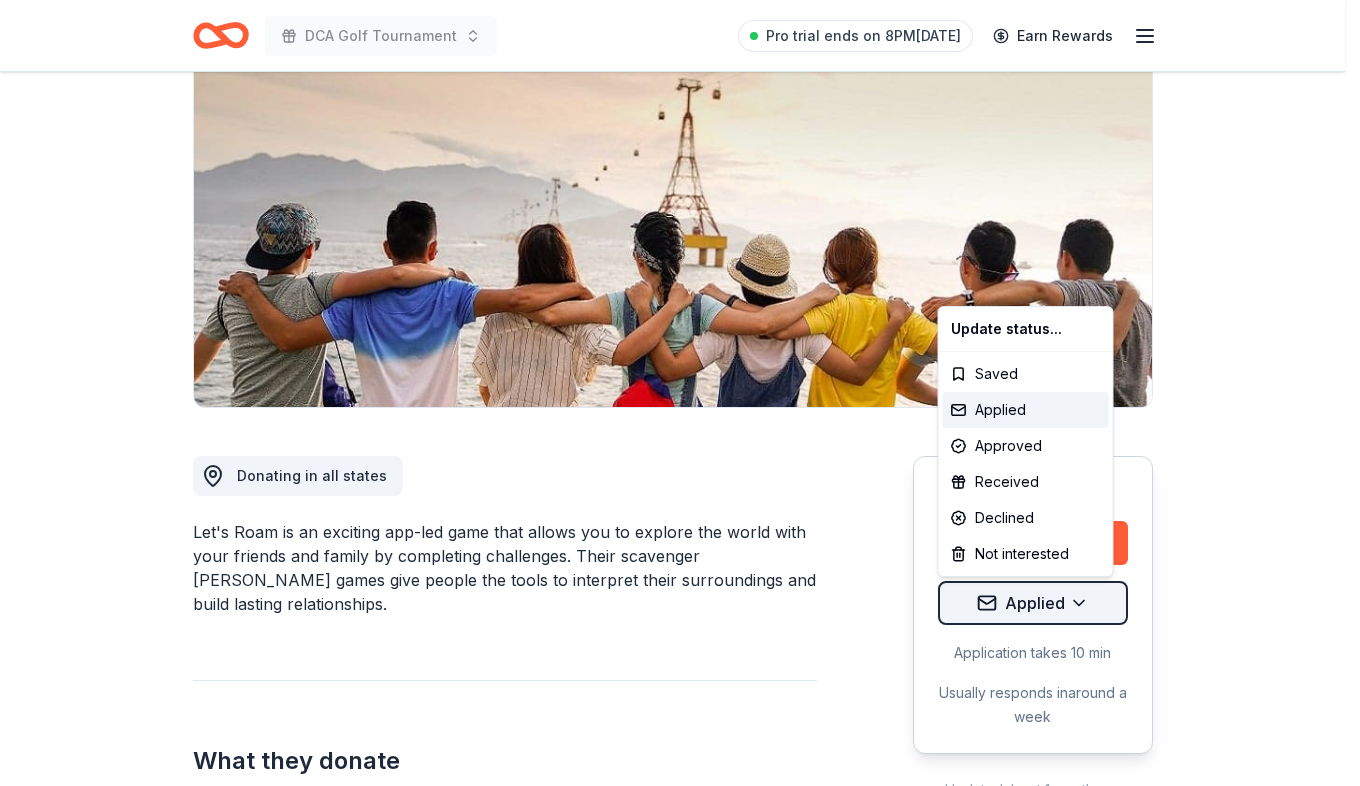 click on "DCA Golf Tournament Pro trial ends on 8PM, 7/22 Earn Rewards Due in 83 days Share Let's Roam 4.4 • 32  reviews 5   applies  last week 89% approval rate $ 500 donation value Share Donating in all states Let's Roam is an exciting app-led game that allows you to explore the world with your friends and family by completing challenges. Their scavenger hunt games give people the tools to interpret their surroundings and build lasting relationships. What they donate 3 Family Scavenger Hunt Six Pack ($270 Value), 2 Date Night Scavenger Hunt Two Pack ($130 Value) Auction & raffle Donation is small & easy to send to guests Who they donate to Let's Roam  hasn ' t listed any preferences or eligibility criteria. Due in 83 days Apply Applied Application takes 10 min Usually responds in  around a week Updated  about 1 month  ago Report a mistake 89% approval rate 89 % approved 10 % declined 1 % no response Let's Roam is  a generous donor :  they are likely to respond and approve your request if you fit their criteria. $" at bounding box center [680, 193] 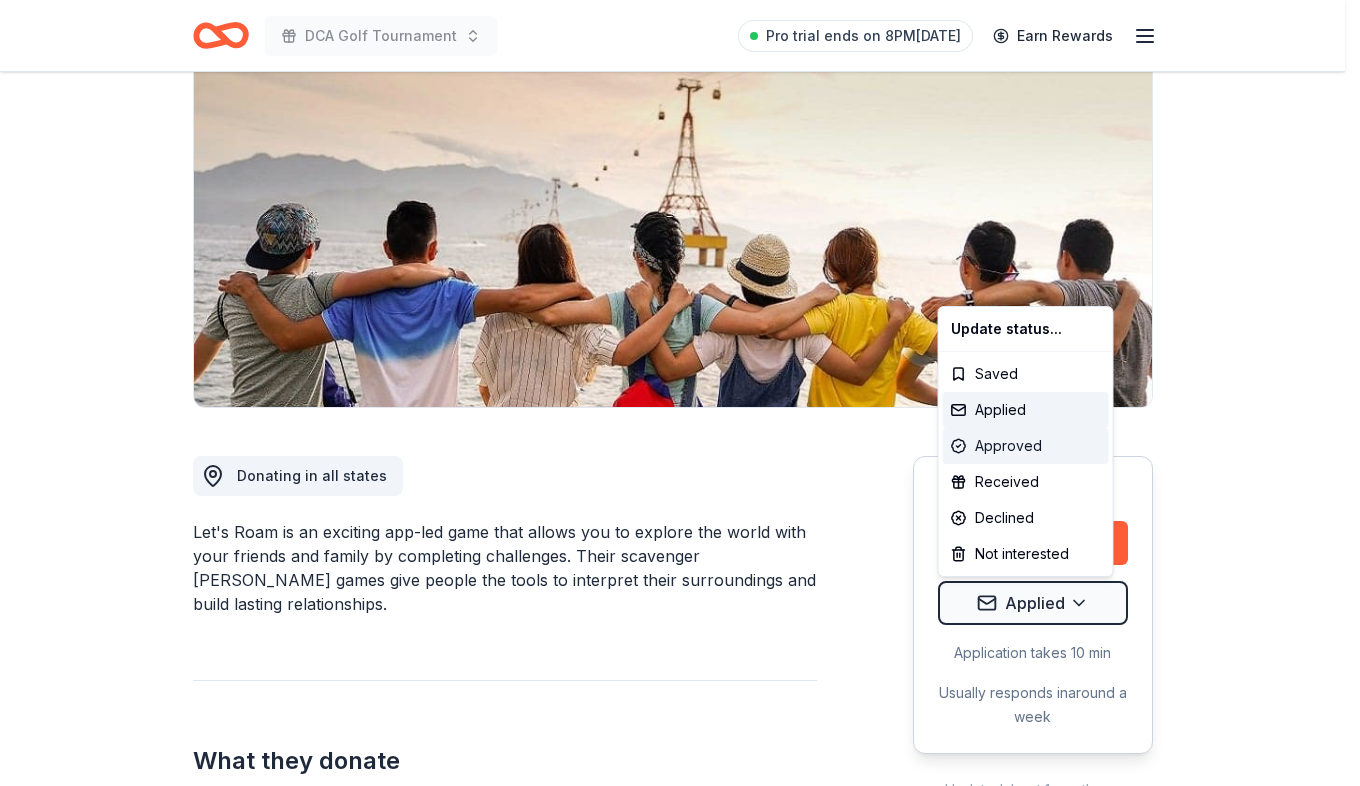 click on "Approved" at bounding box center [1026, 446] 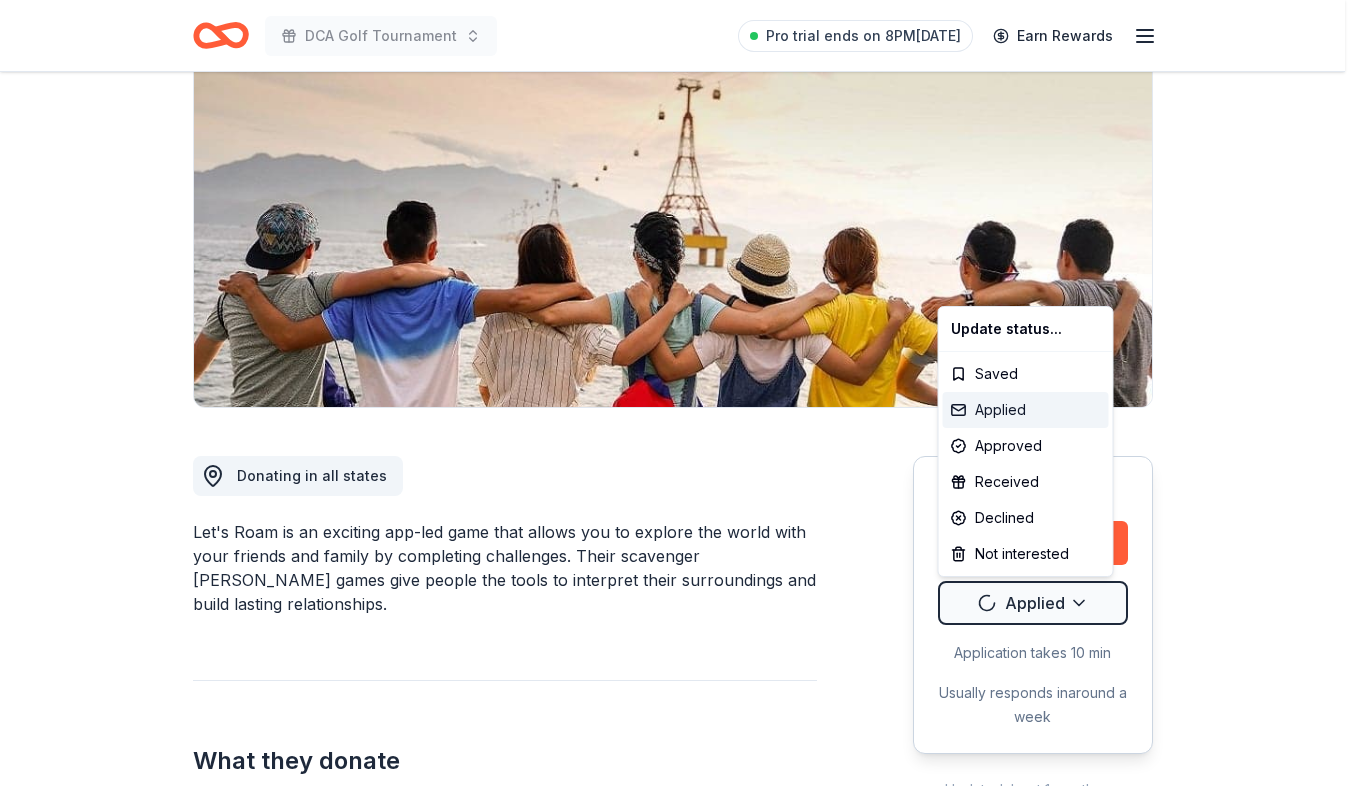 scroll, scrollTop: 0, scrollLeft: 0, axis: both 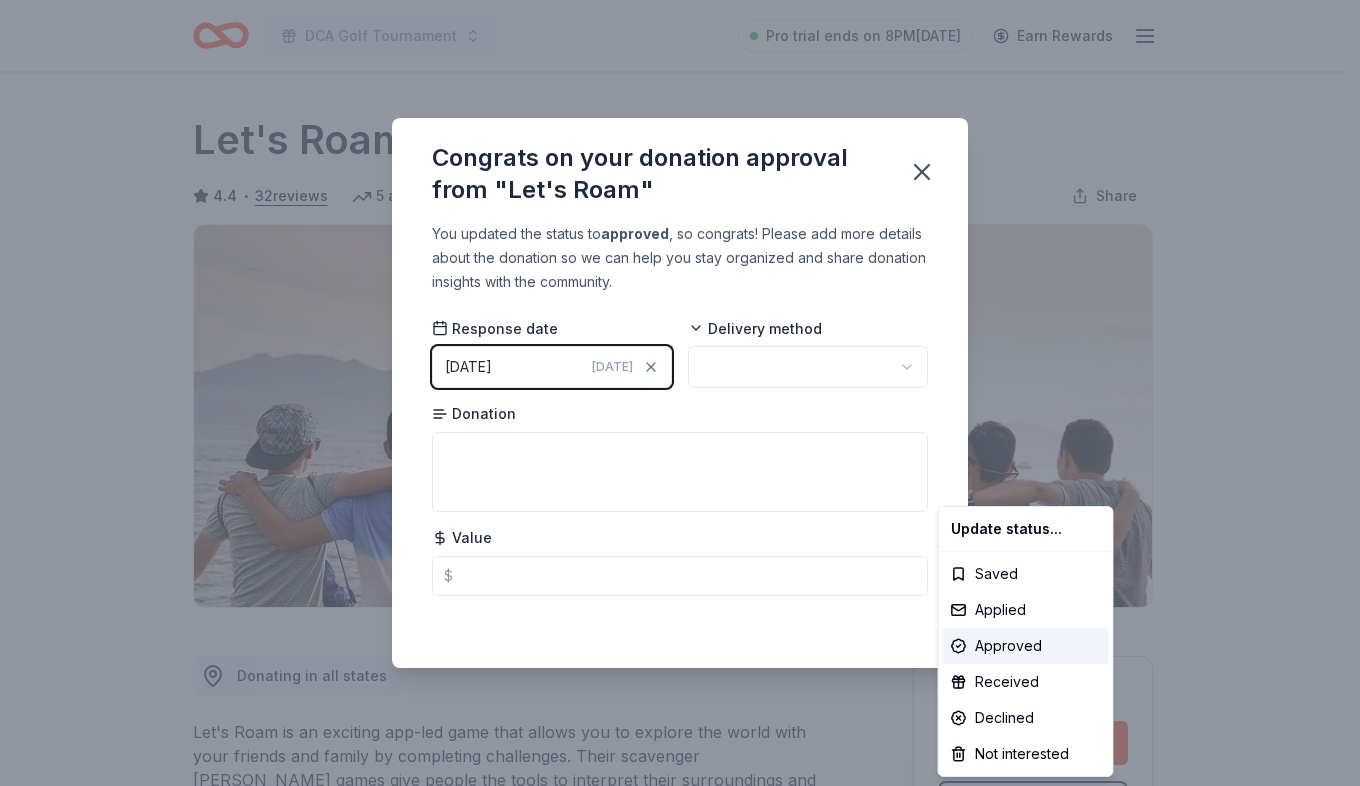 click on "DCA Golf Tournament Pro trial ends on 8PM, 7/22 Earn Rewards Due in 83 days Share Let's Roam 4.4 • 32  reviews 5   applies  last week 89% approval rate $ 500 donation value Share Donating in all states Let's Roam is an exciting app-led game that allows you to explore the world with your friends and family by completing challenges. Their scavenger hunt games give people the tools to interpret their surroundings and build lasting relationships. What they donate 3 Family Scavenger Hunt Six Pack ($270 Value), 2 Date Night Scavenger Hunt Two Pack ($130 Value) Auction & raffle Donation is small & easy to send to guests Who they donate to Let's Roam  hasn ' t listed any preferences or eligibility criteria. Due in 83 days Apply Approved Application takes 10 min Usually responds in  around a week Updated  about 1 month  ago Report a mistake 89% approval rate 89 % approved 10 % declined 1 % no response Let's Roam is  a generous donor :  they are likely to respond and approve your request if you fit their criteria. $" at bounding box center (680, 393) 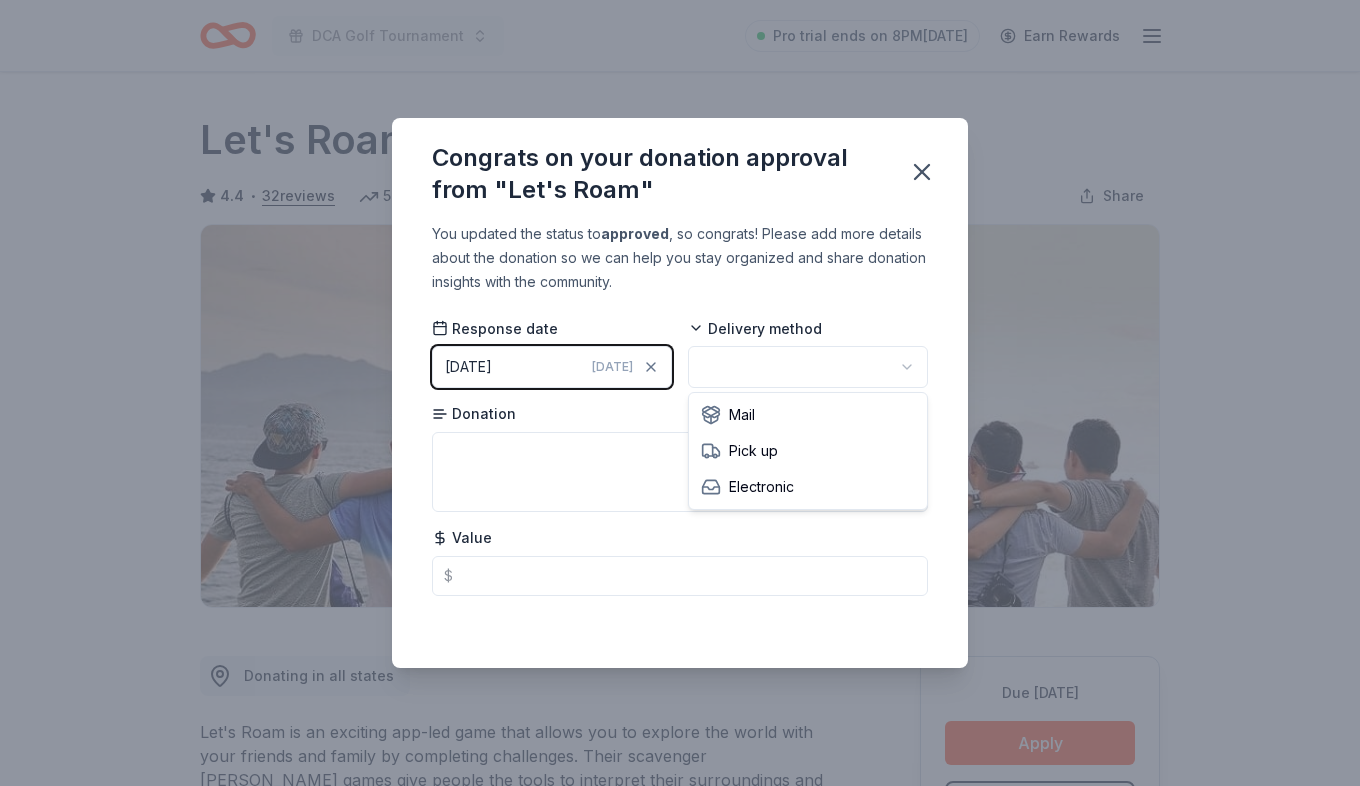 scroll, scrollTop: 0, scrollLeft: 0, axis: both 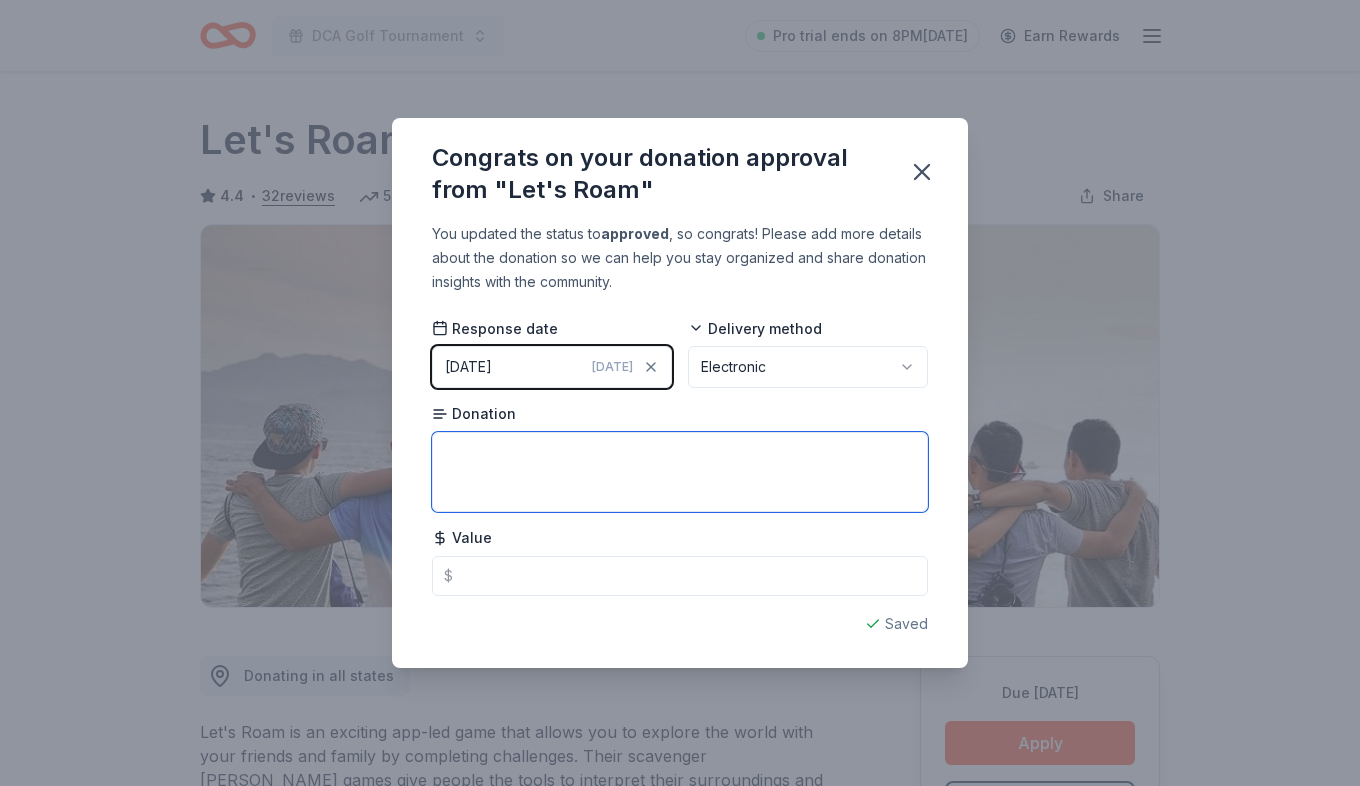 click at bounding box center (680, 472) 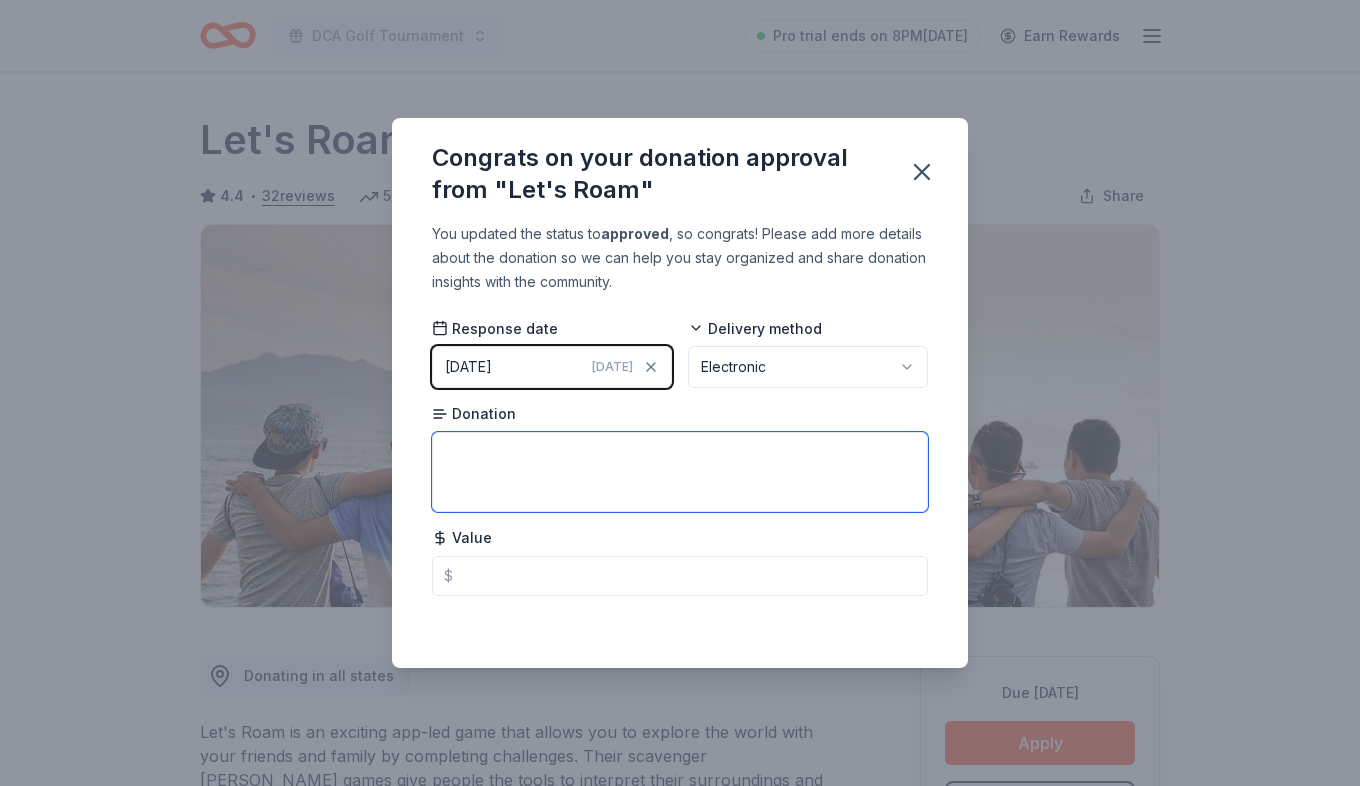 paste on "Received 3 electronic certificates for Let's Roam scavenger hunts" 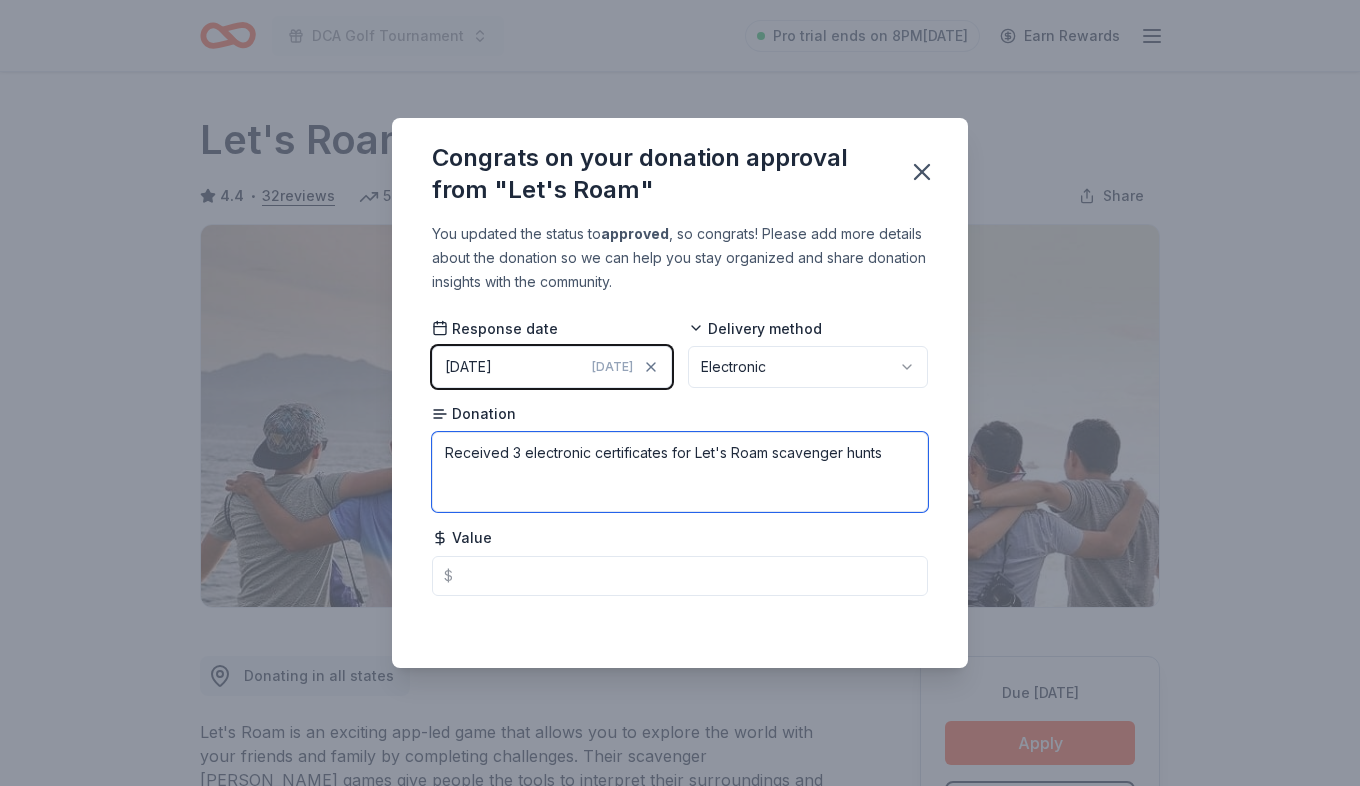 type on "Received 3 electronic certificates for Let's Roam scavenger hunts" 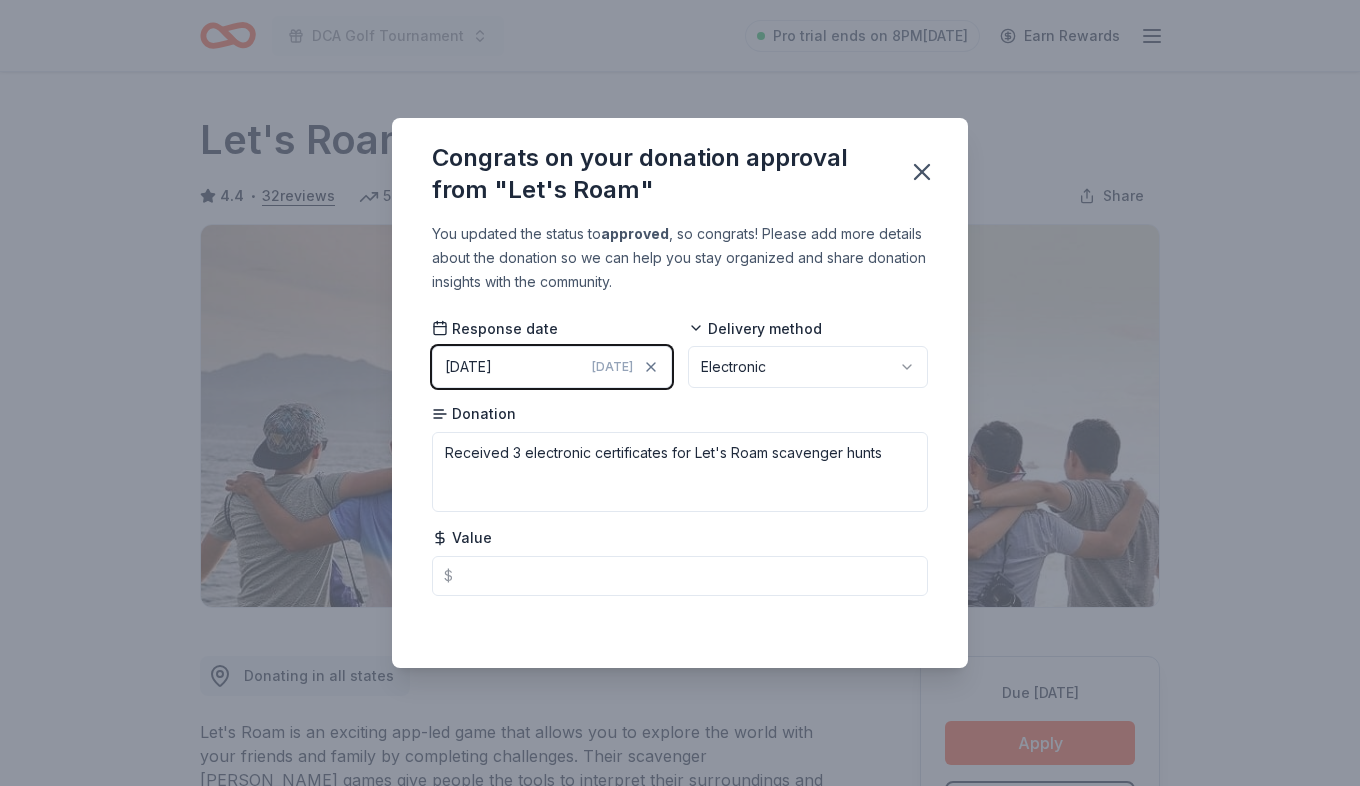 click on "Saved" at bounding box center (680, 624) 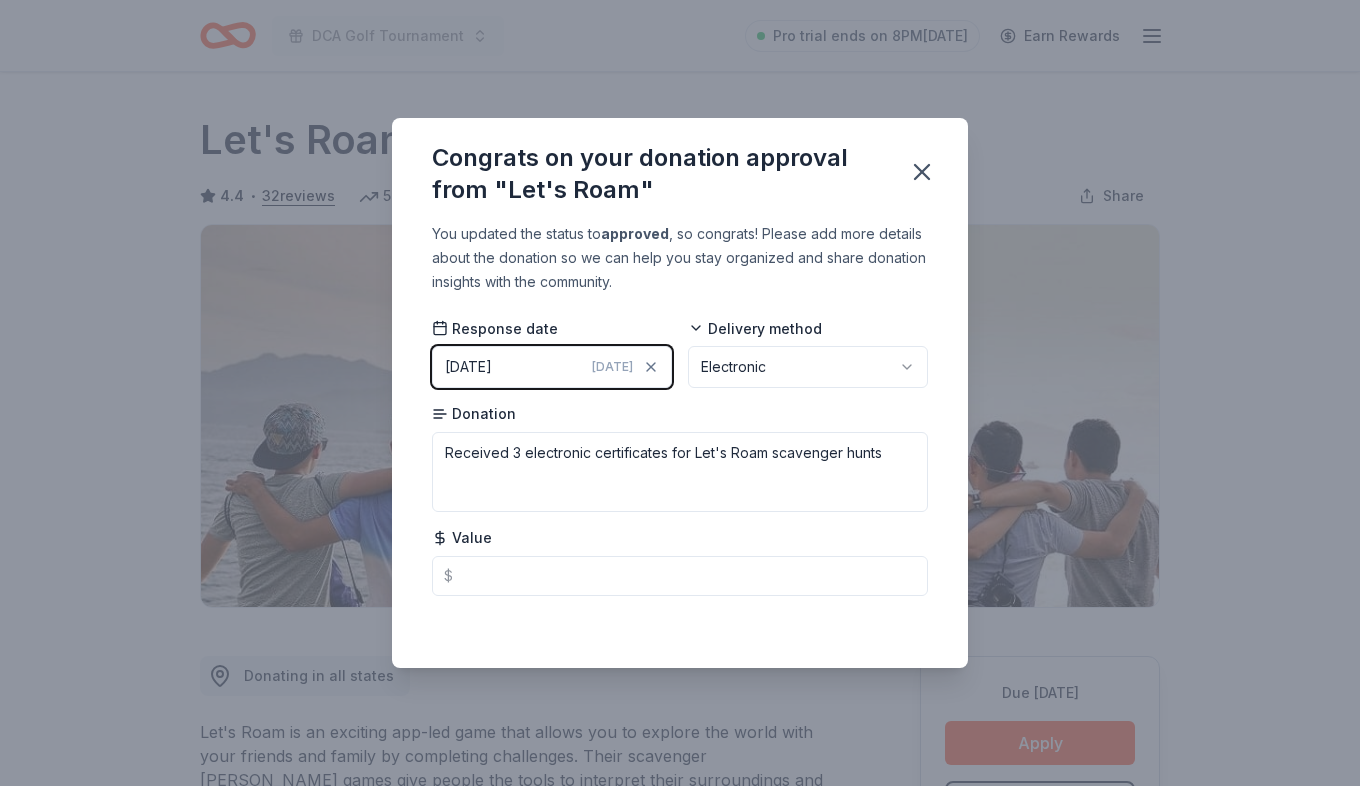 click on "Response date 07/16/2025 Today Delivery method Electronic Donation Received 3 electronic certificates for Let's Roam scavenger hunts Value $" at bounding box center [680, 456] 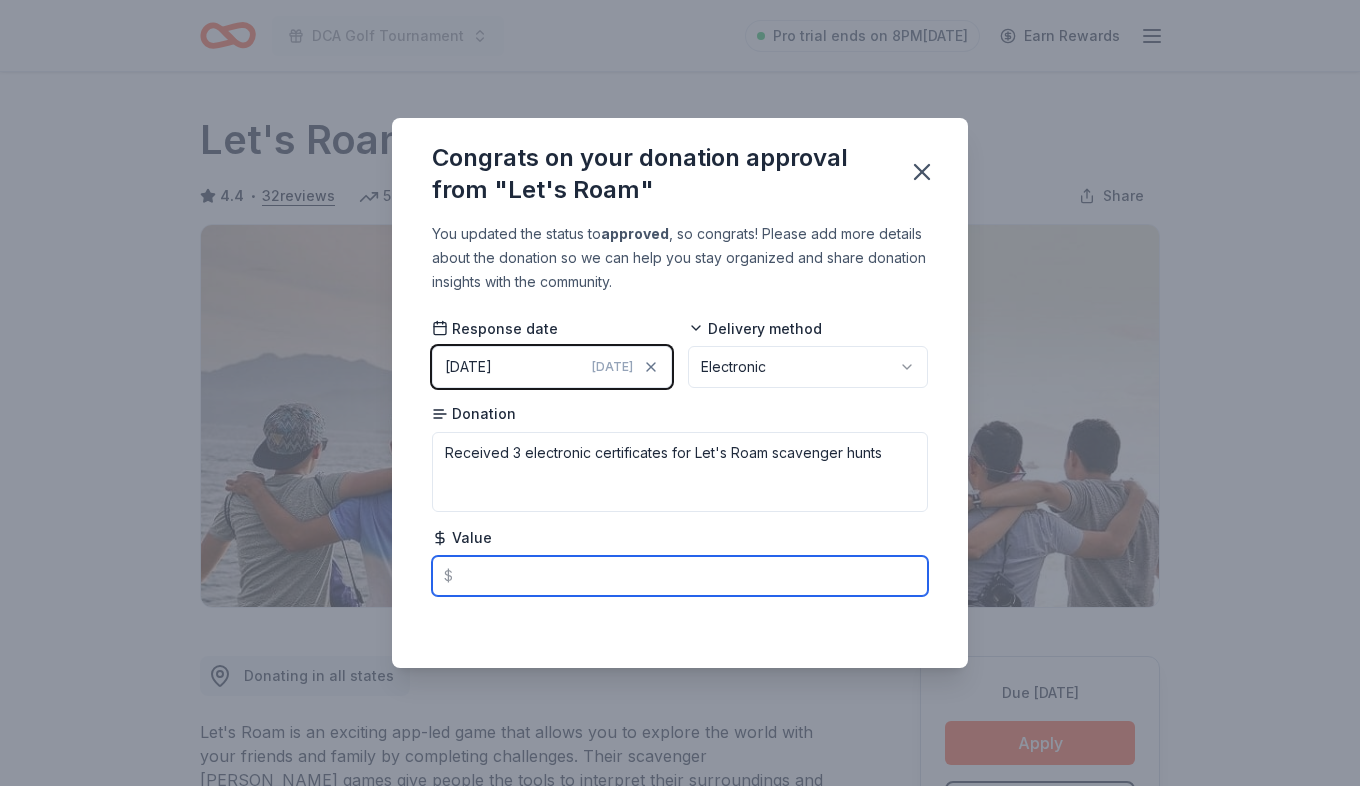click at bounding box center (680, 576) 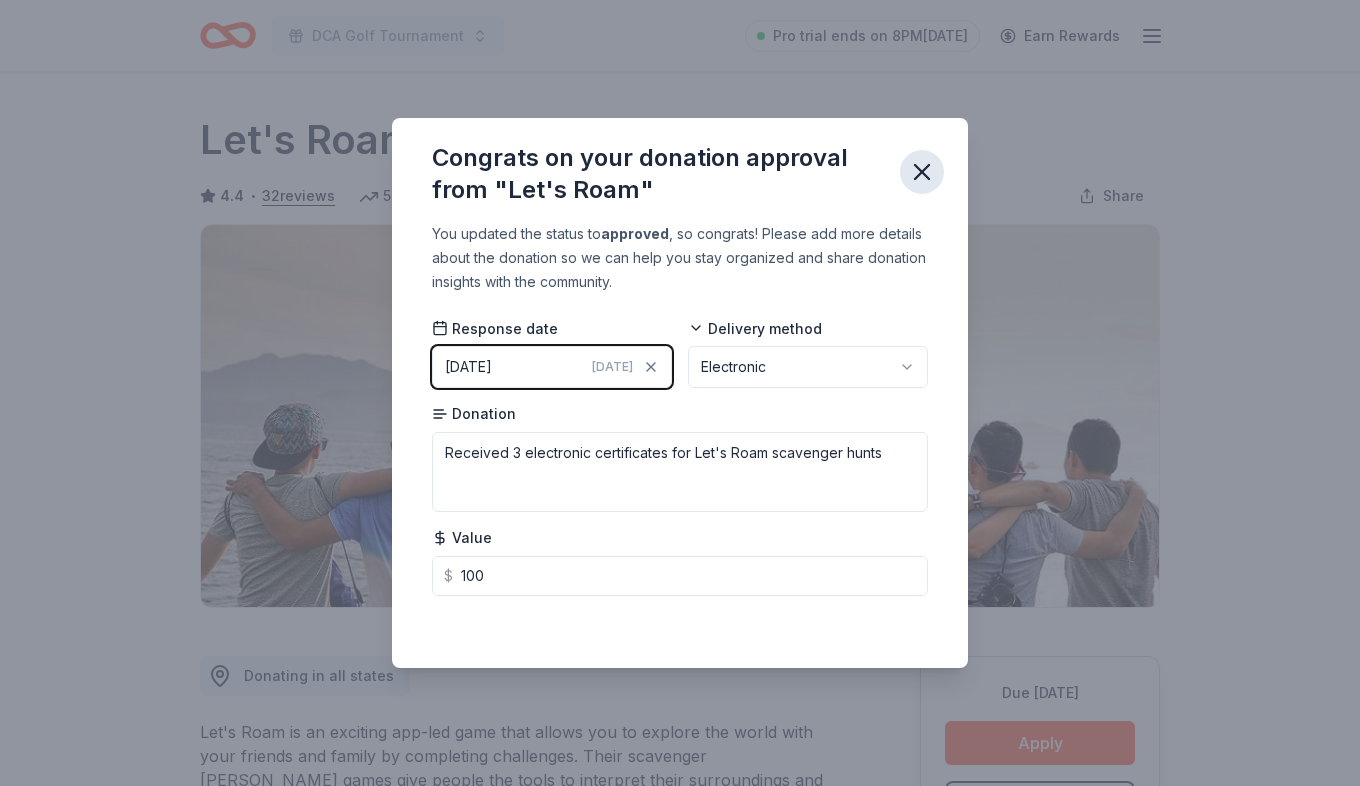 type on "100.00" 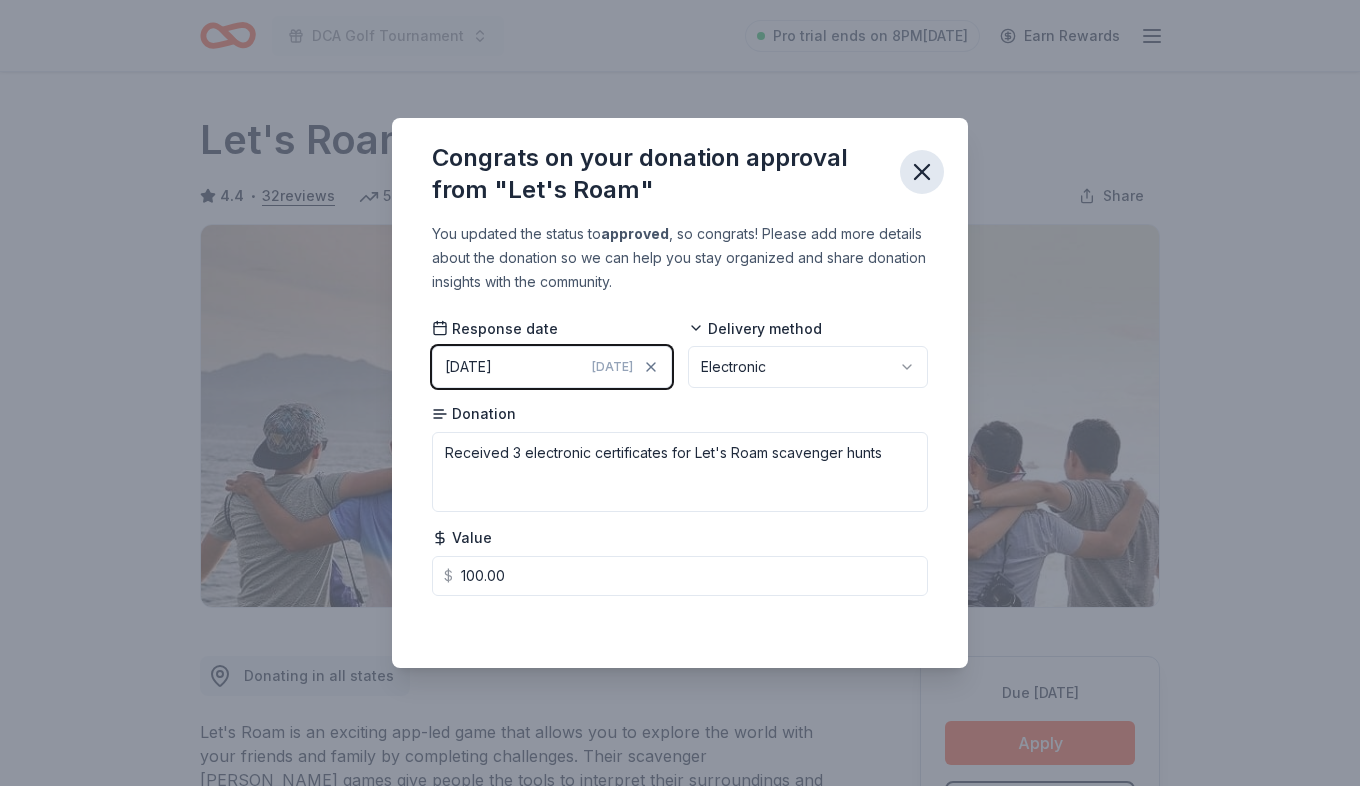 click at bounding box center [922, 172] 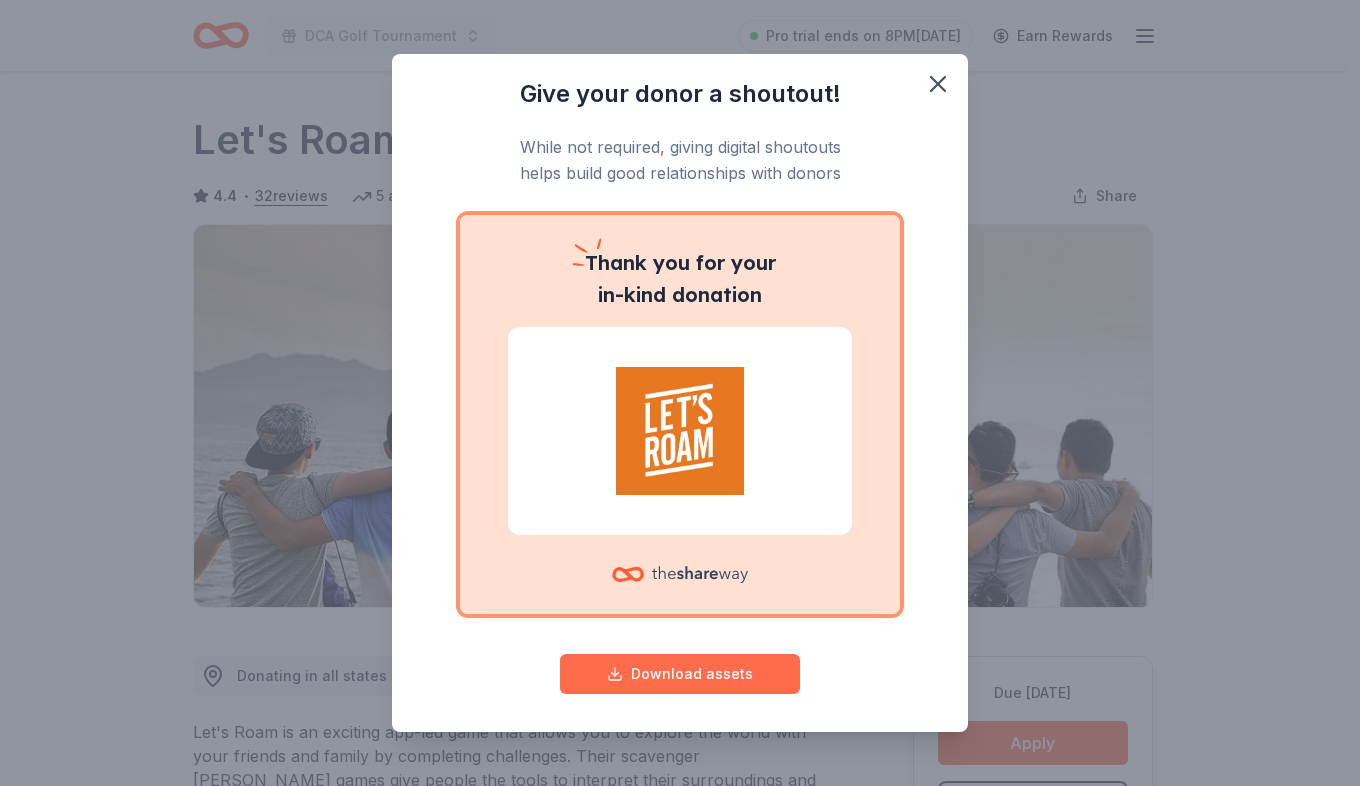 click on "Download assets" at bounding box center (680, 674) 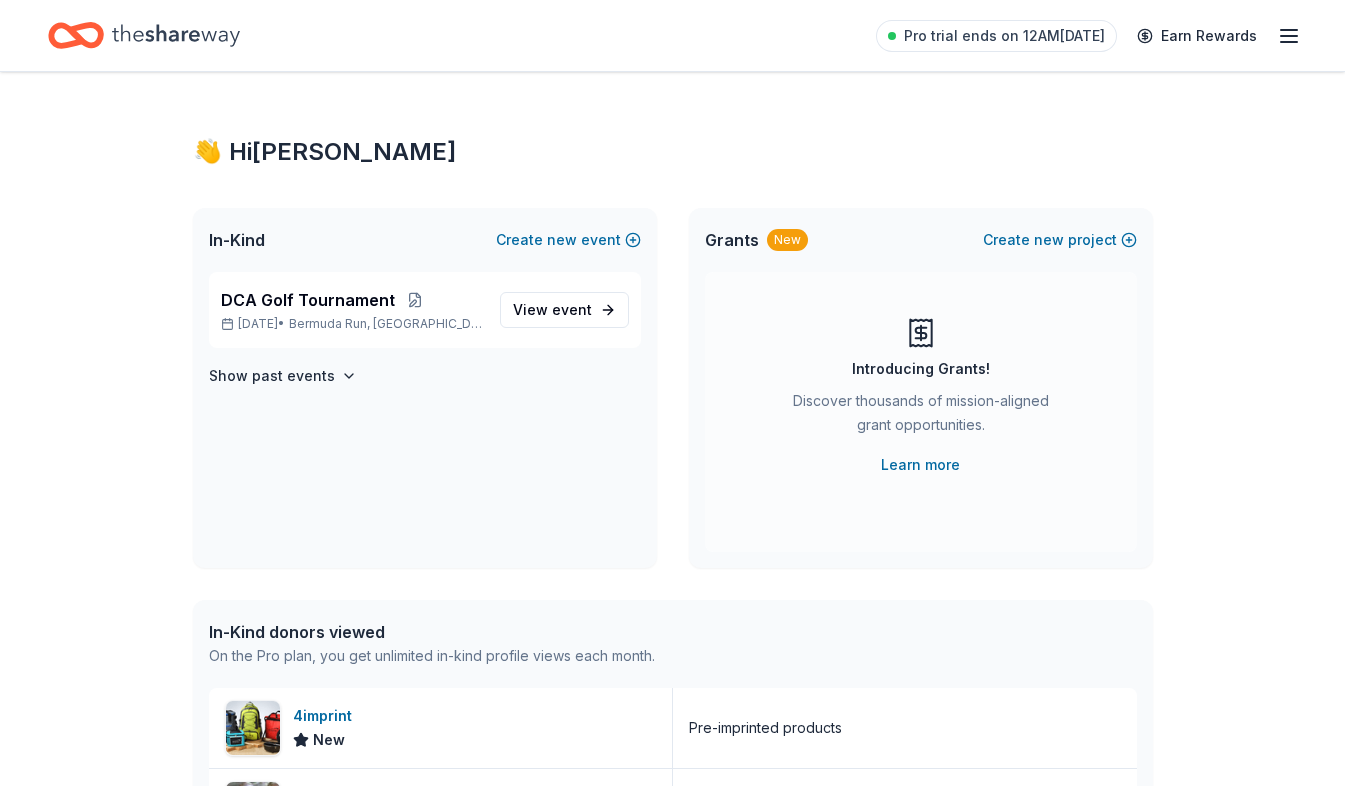 scroll, scrollTop: 300, scrollLeft: 0, axis: vertical 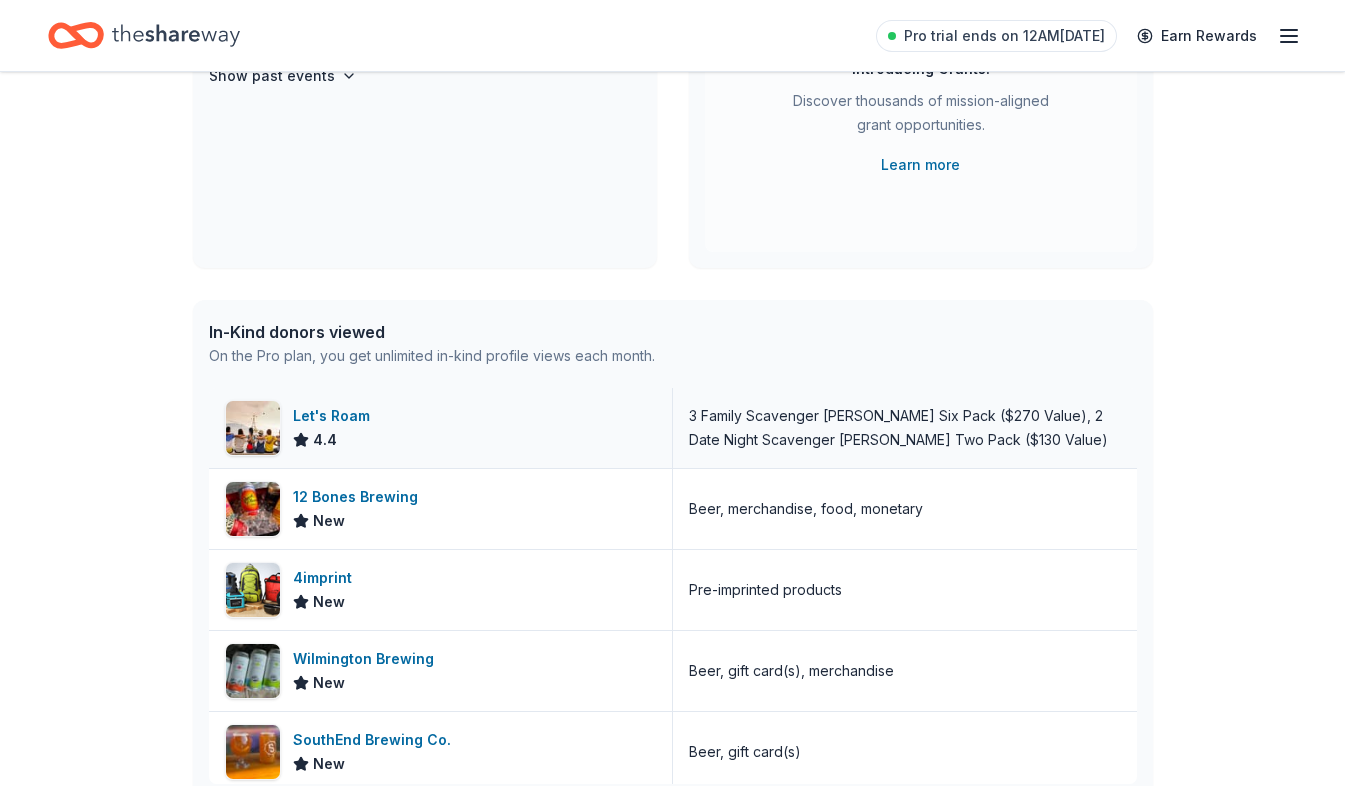 click on "Let's Roam" at bounding box center (335, 416) 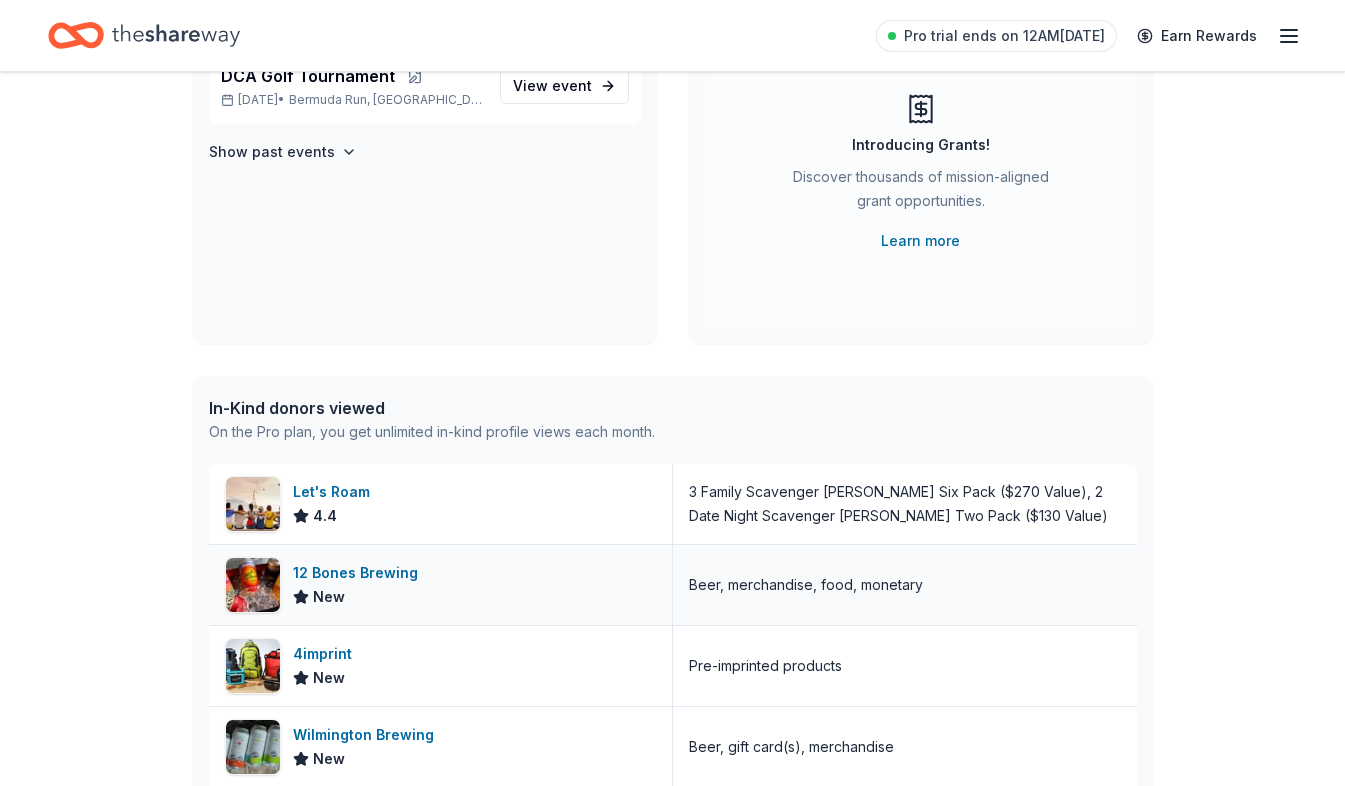scroll, scrollTop: 200, scrollLeft: 0, axis: vertical 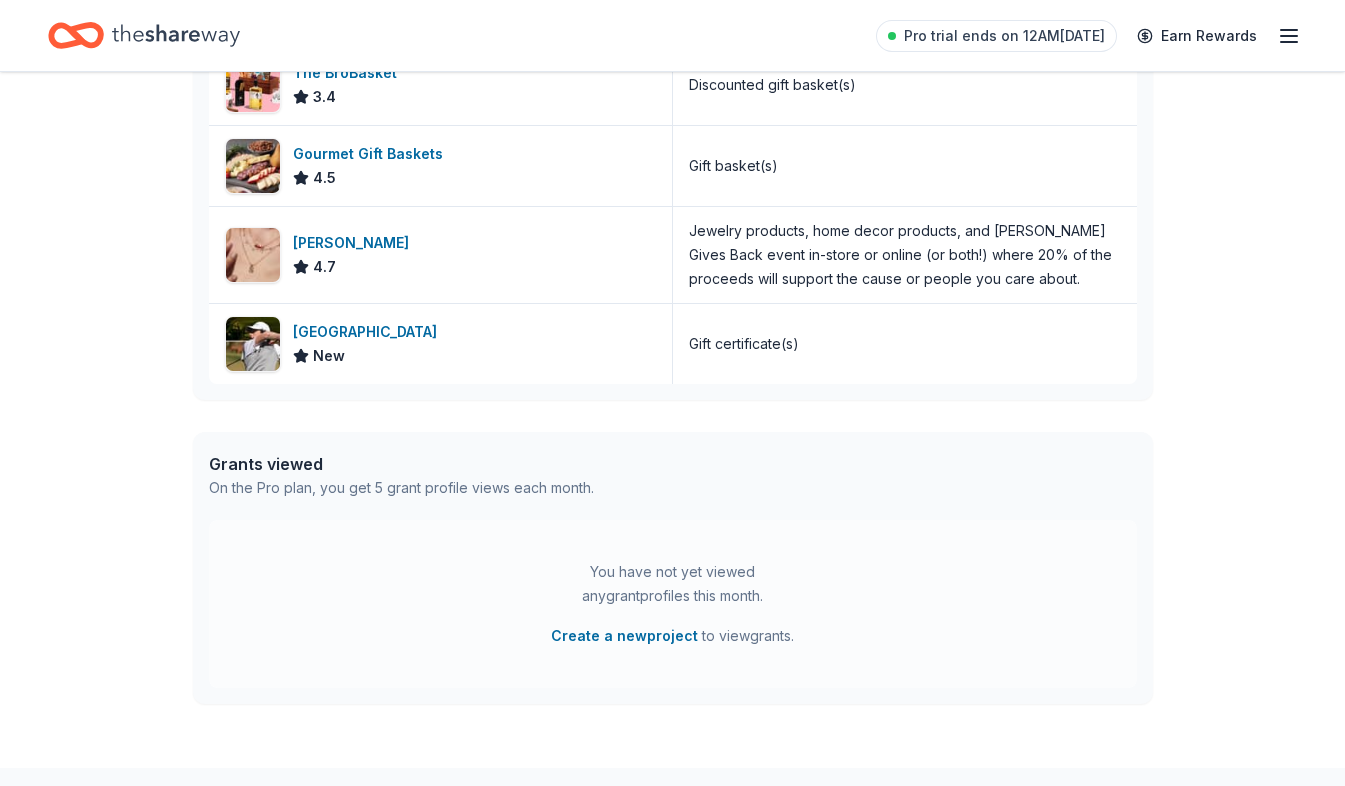 click 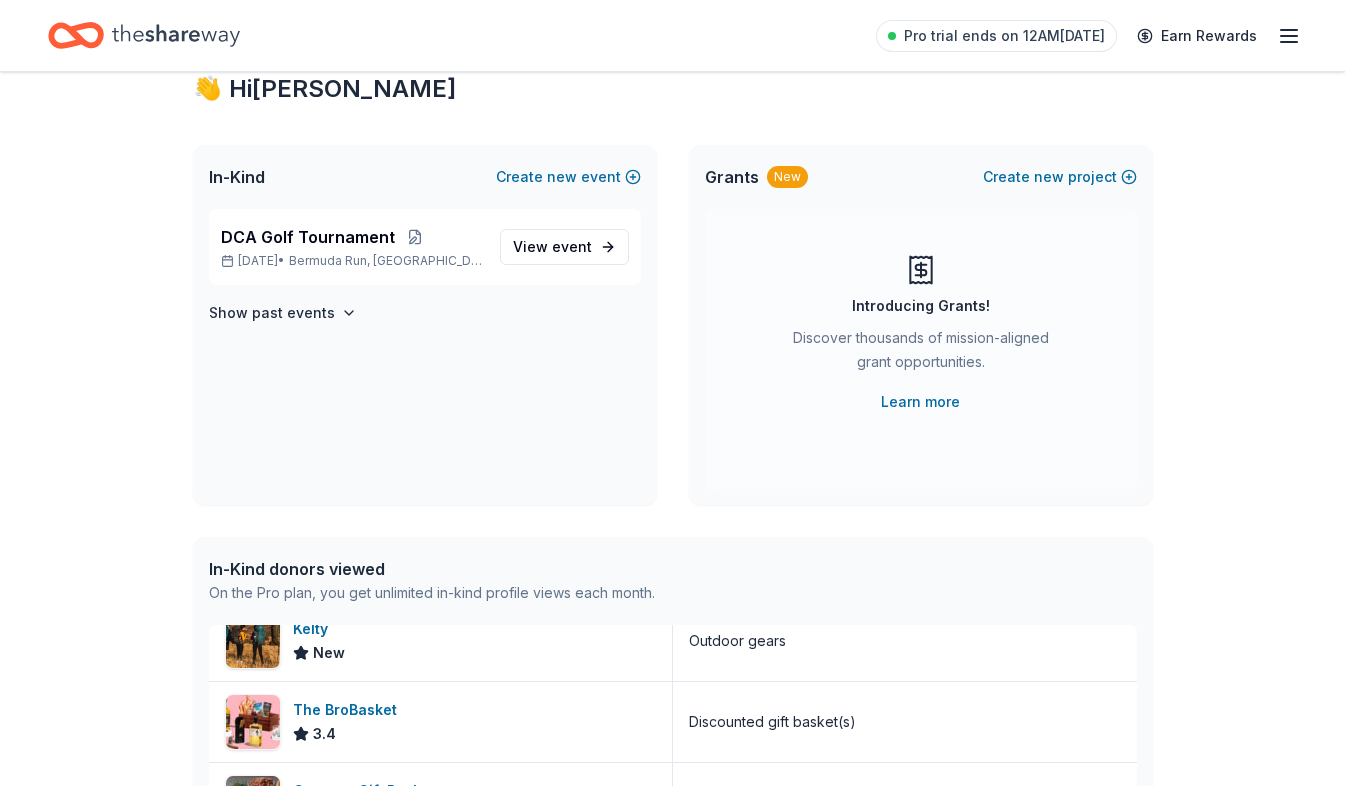scroll, scrollTop: 0, scrollLeft: 0, axis: both 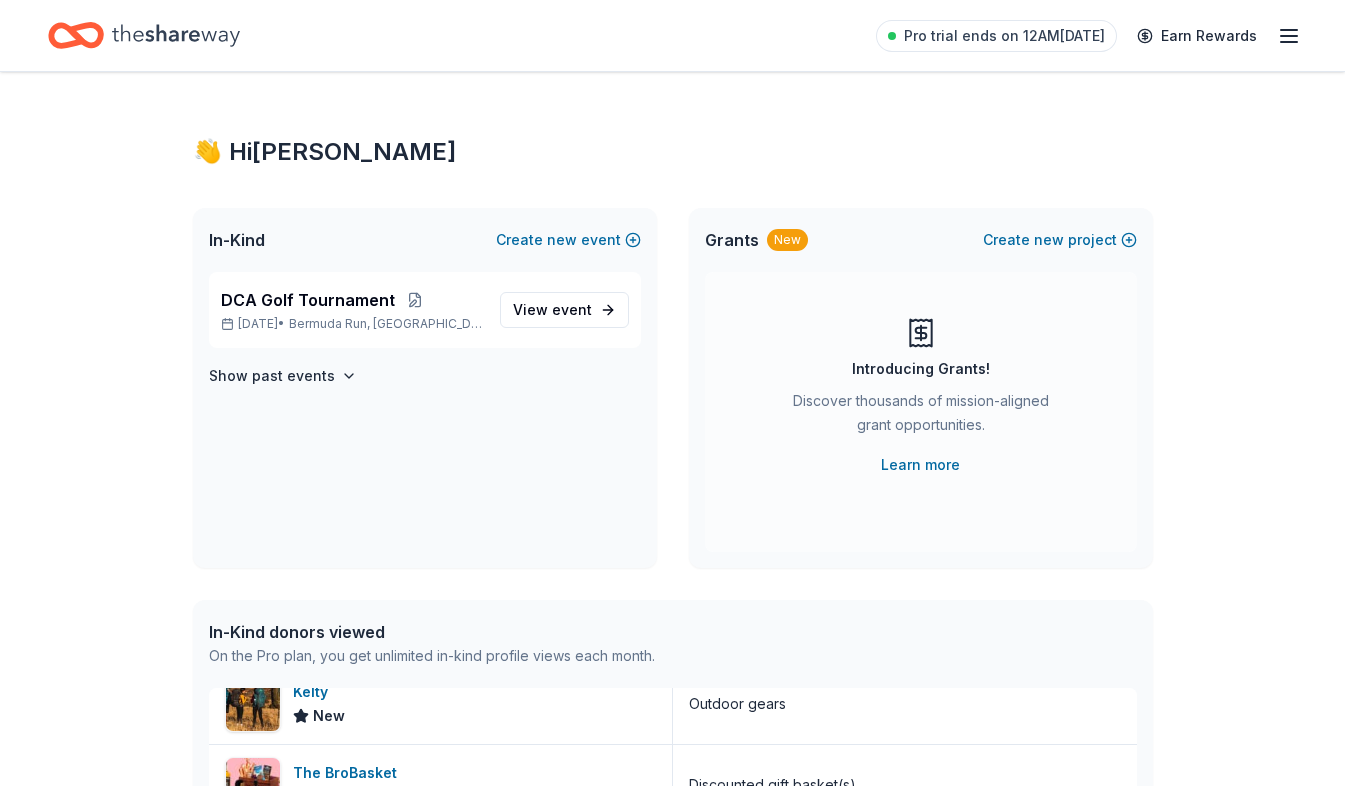 click 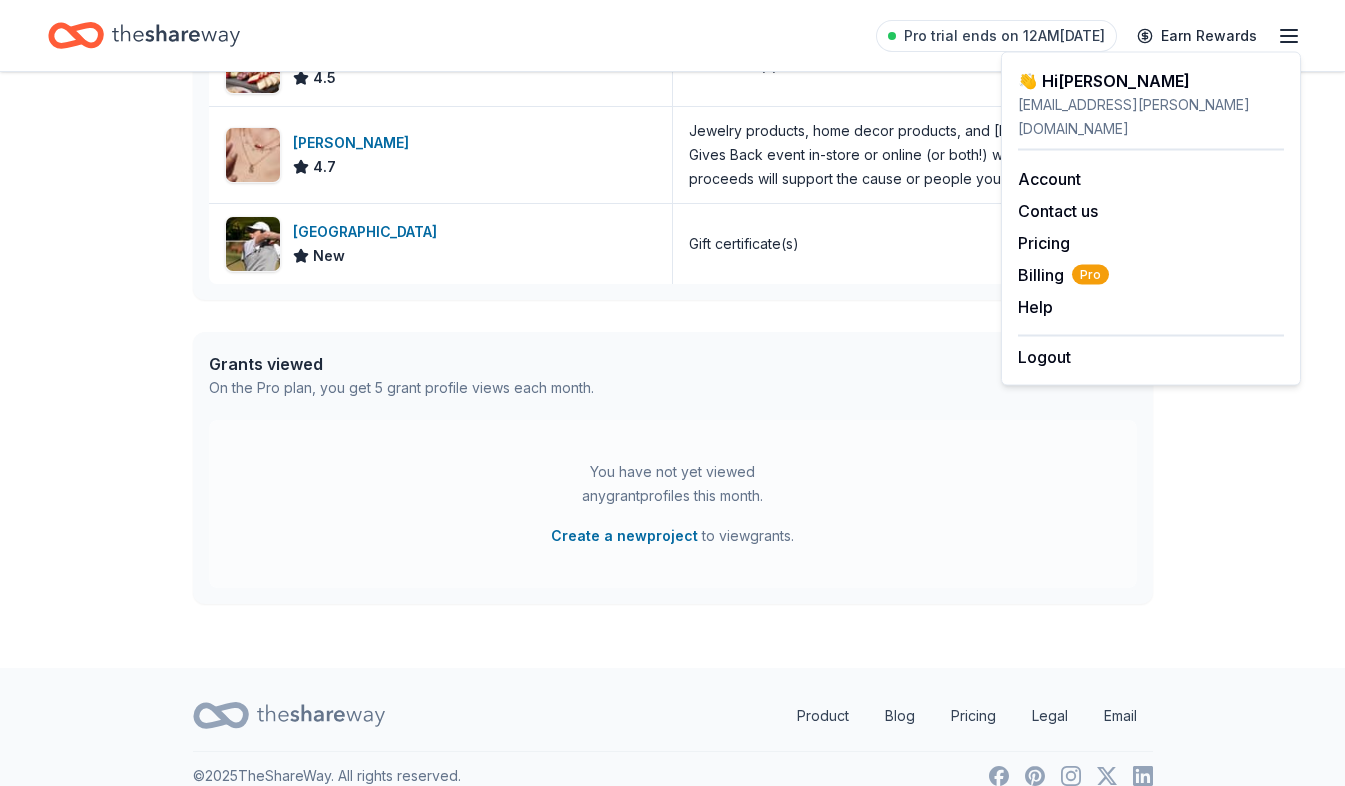 scroll, scrollTop: 826, scrollLeft: 0, axis: vertical 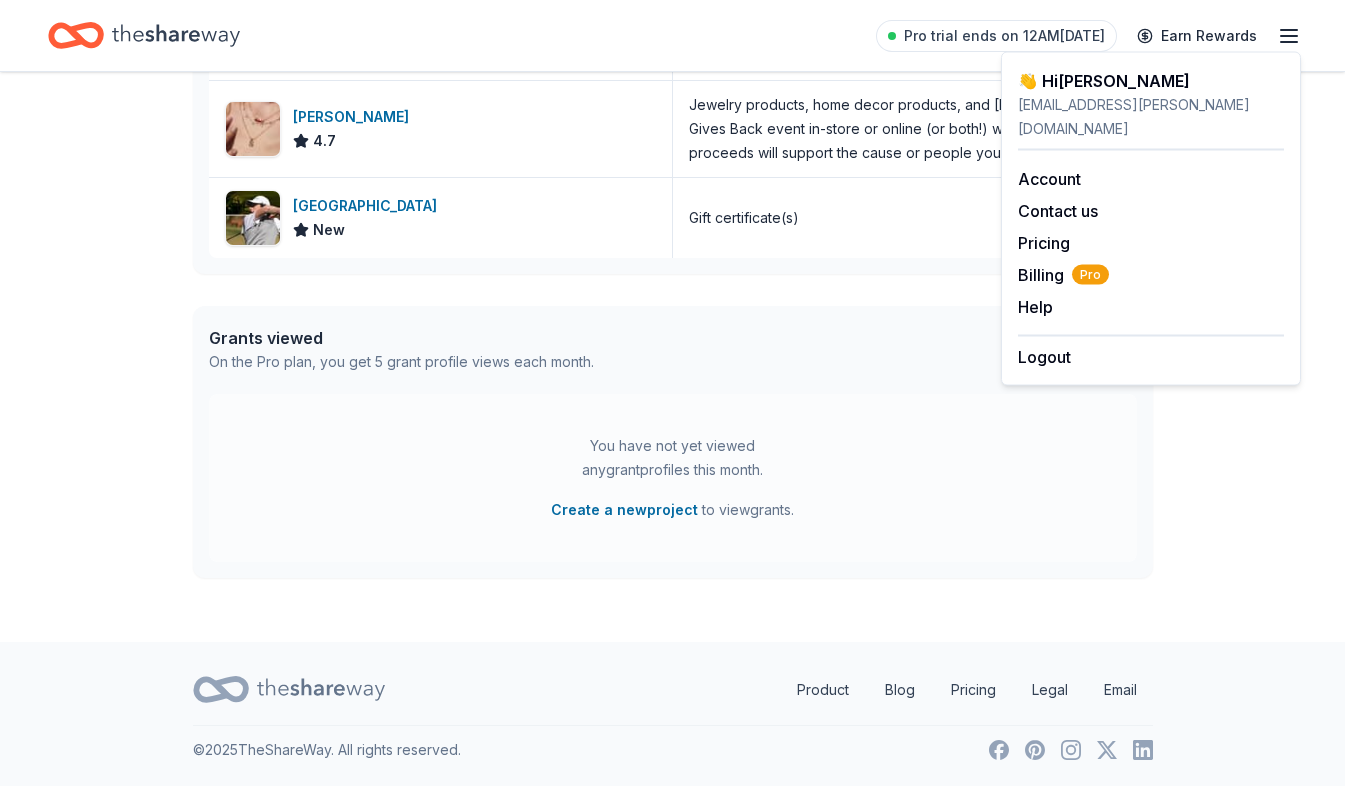 click 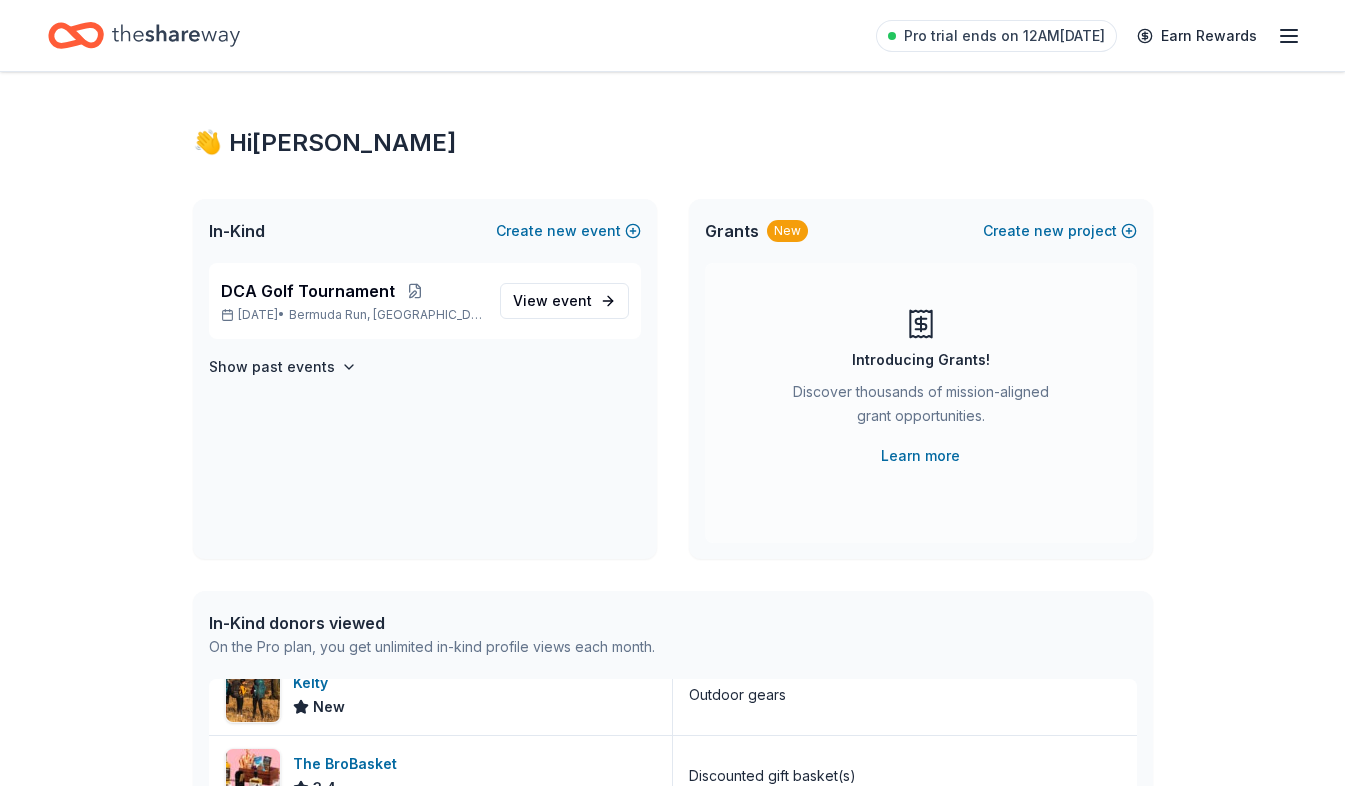 scroll, scrollTop: 0, scrollLeft: 0, axis: both 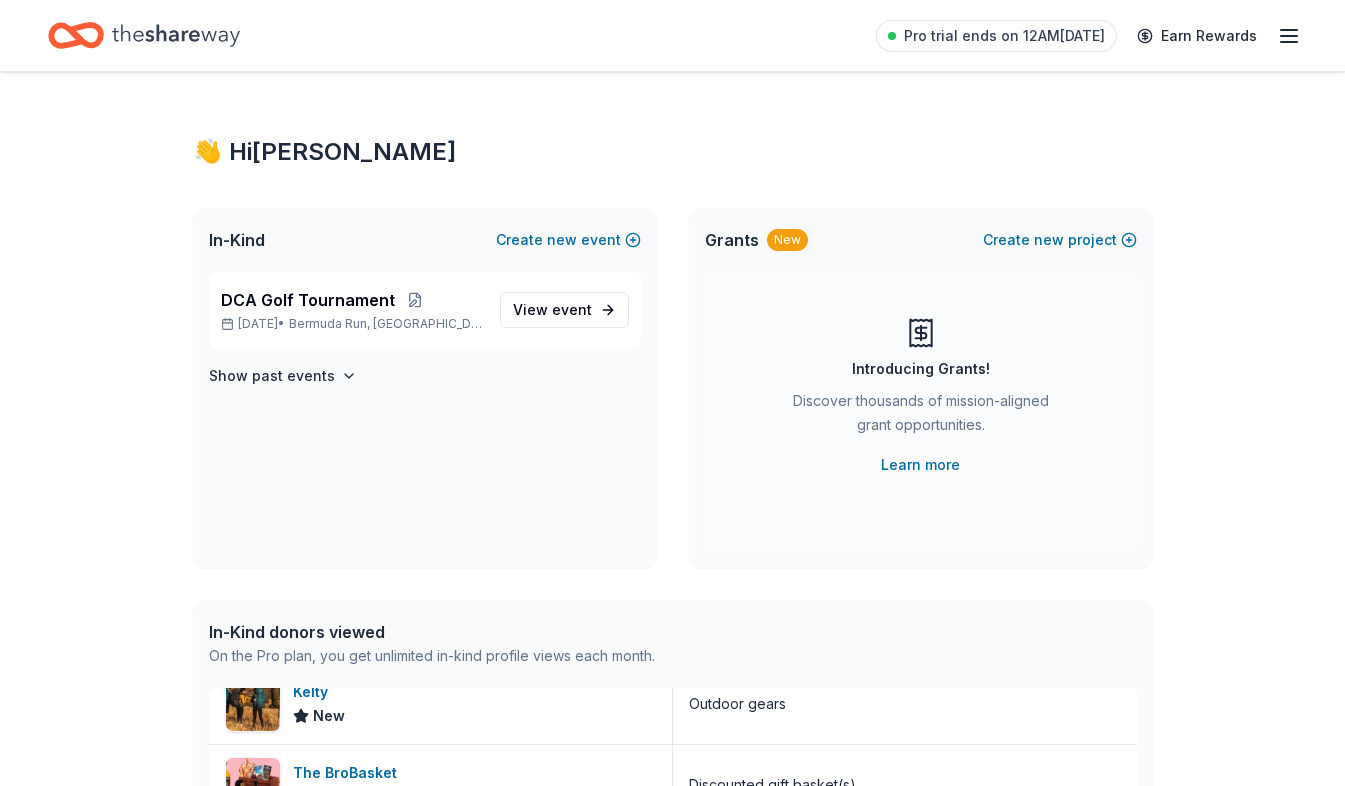 click on "In-Kind donors viewed On the Pro plan, you get unlimited in-kind profile views each month." at bounding box center (673, 644) 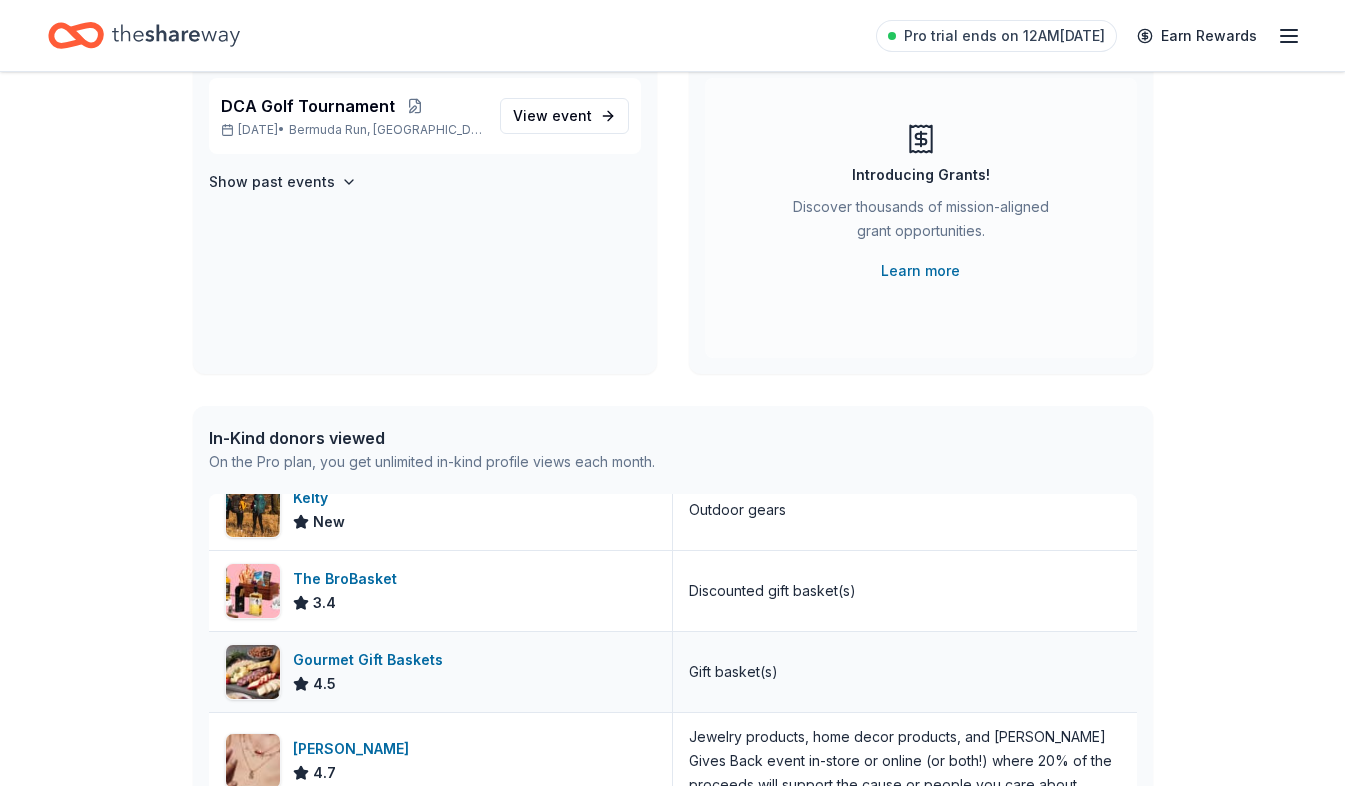 scroll, scrollTop: 200, scrollLeft: 0, axis: vertical 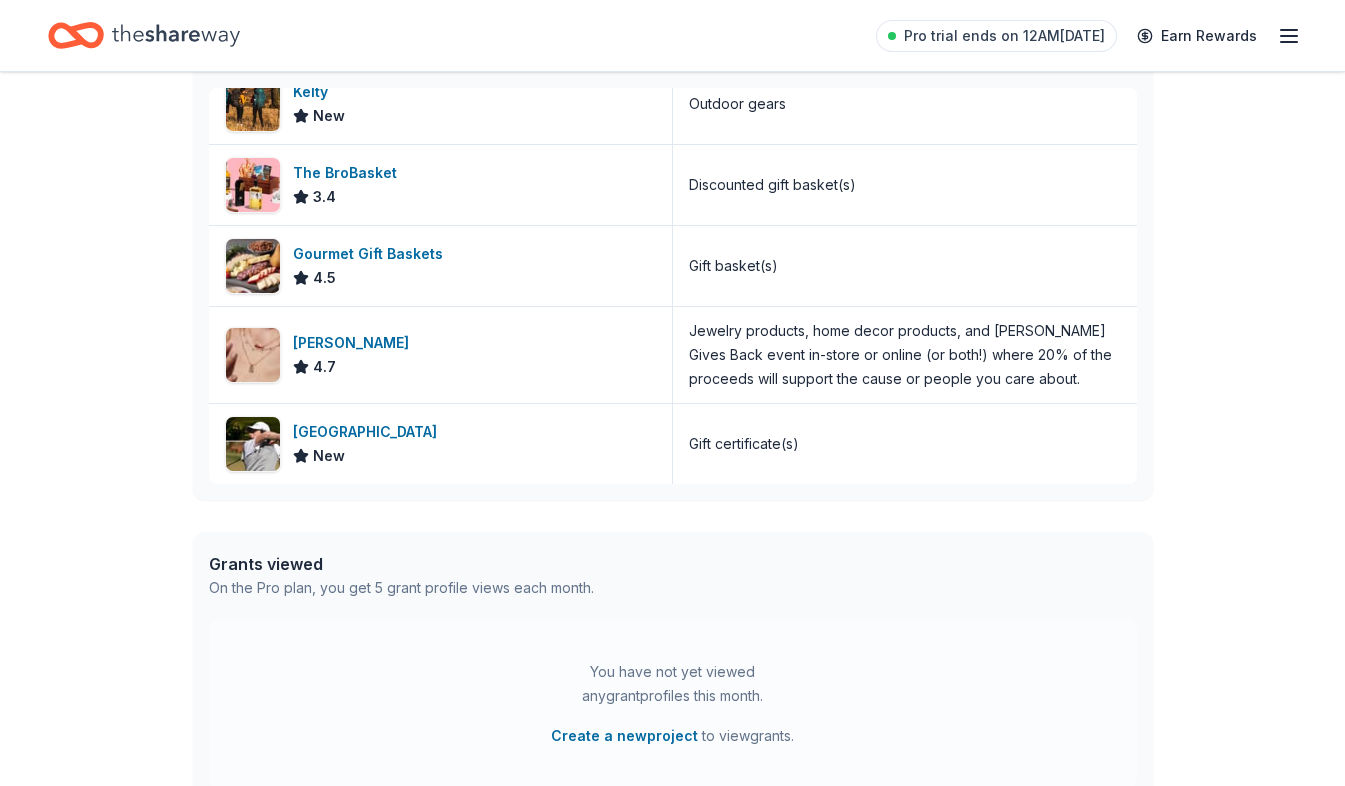 click 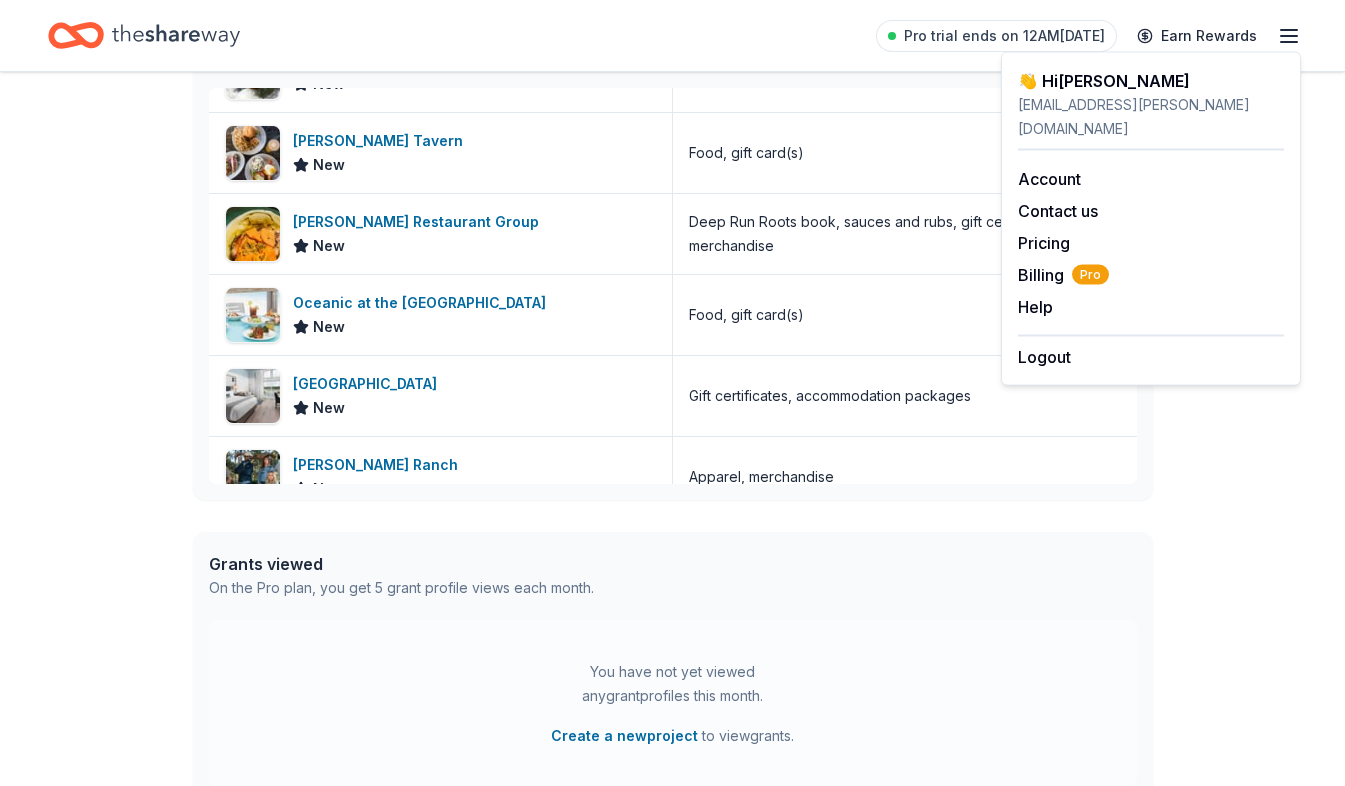 scroll, scrollTop: 460, scrollLeft: 0, axis: vertical 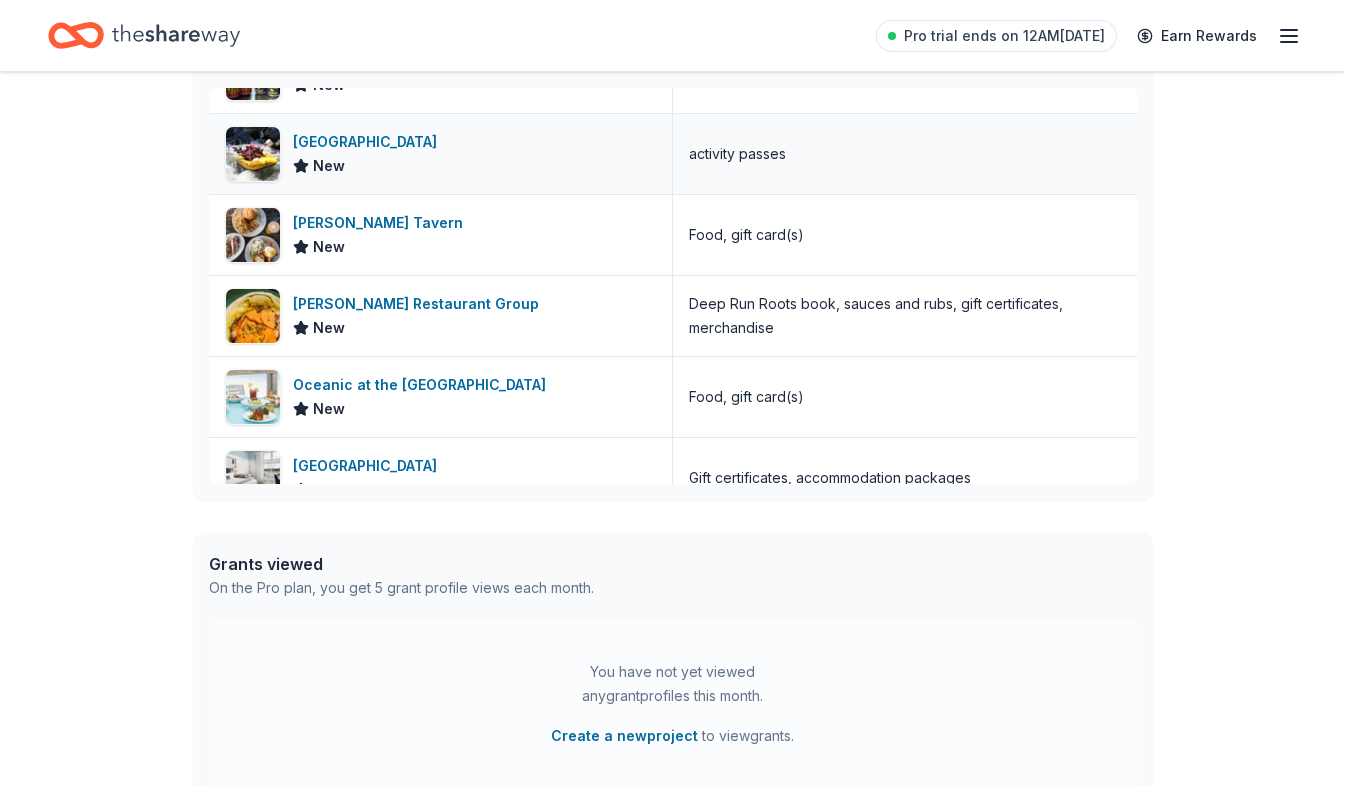click on "[GEOGRAPHIC_DATA]" at bounding box center (369, 142) 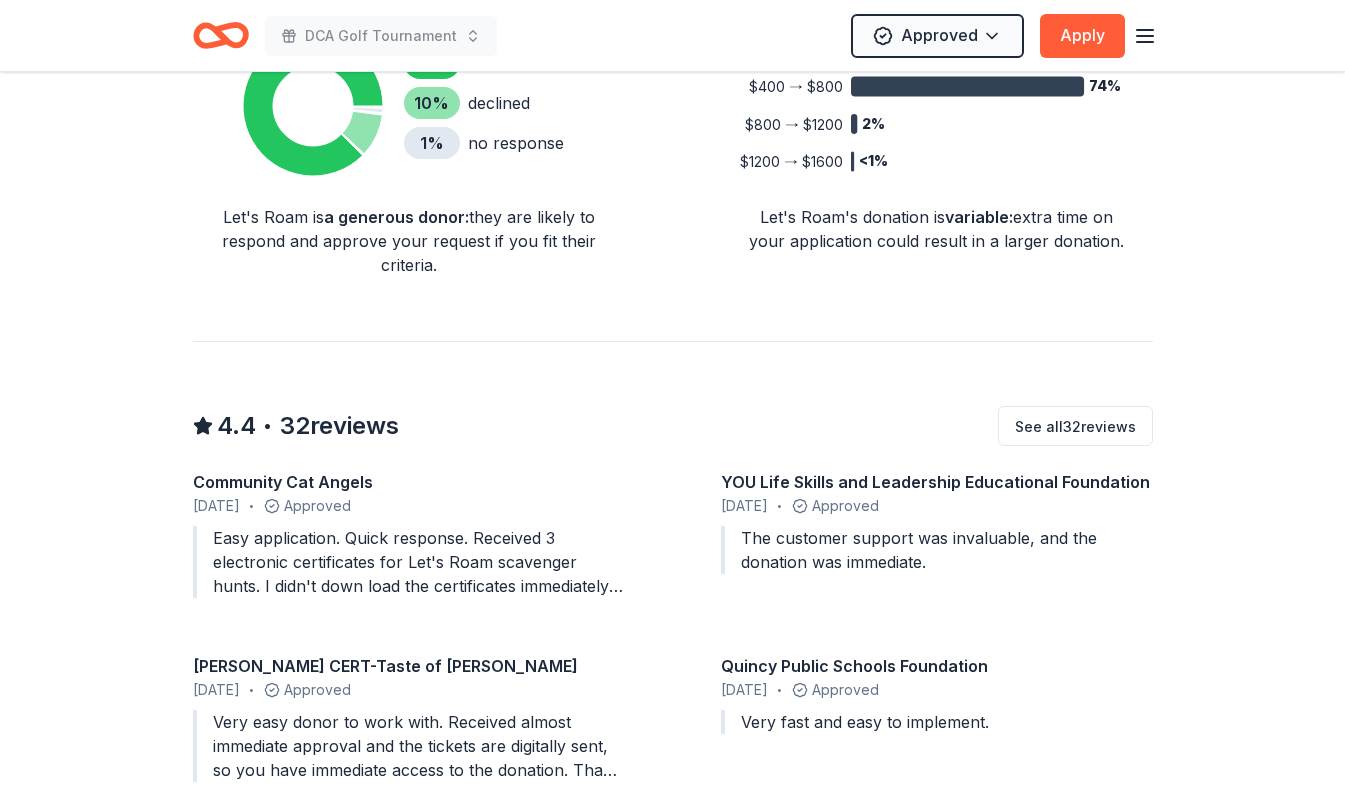 scroll, scrollTop: 1600, scrollLeft: 0, axis: vertical 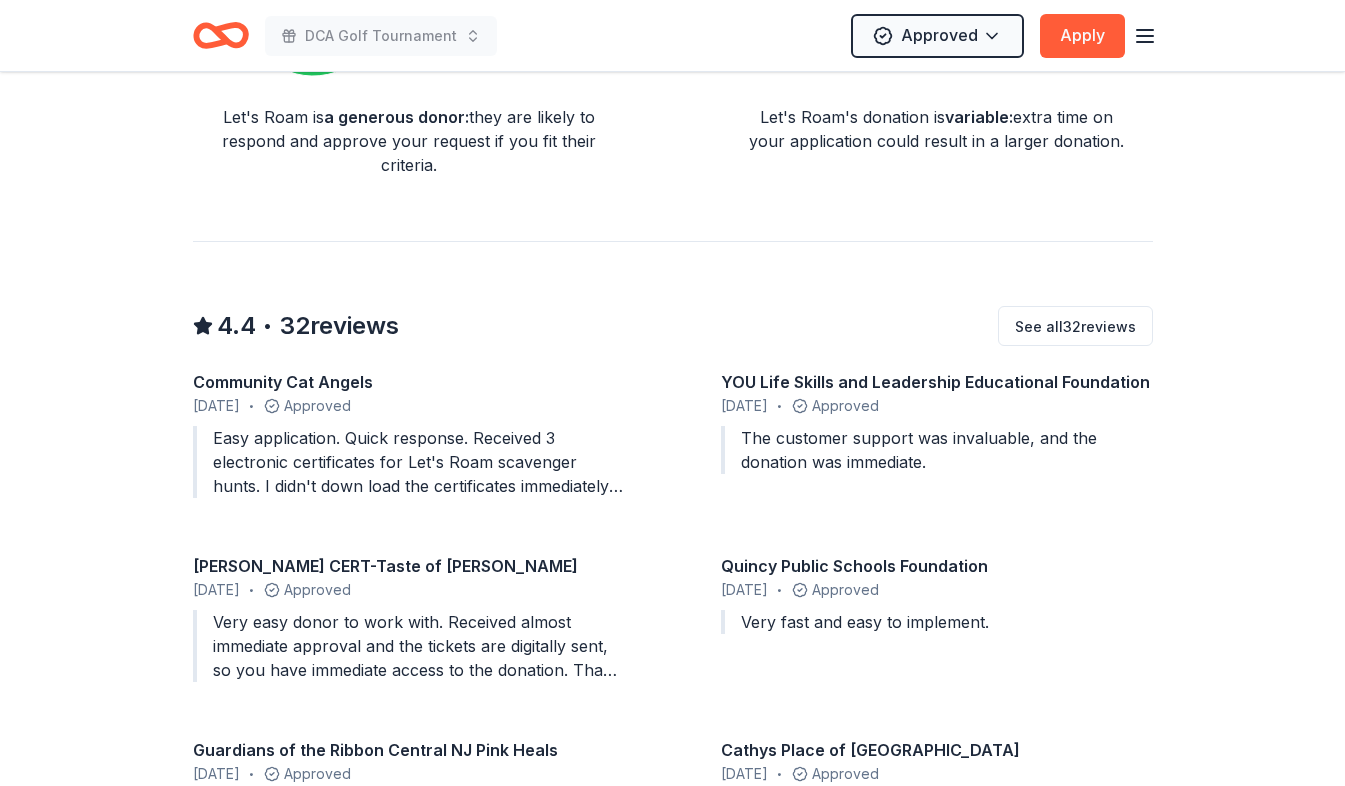 drag, startPoint x: 474, startPoint y: 408, endPoint x: 501, endPoint y: 449, distance: 49.09175 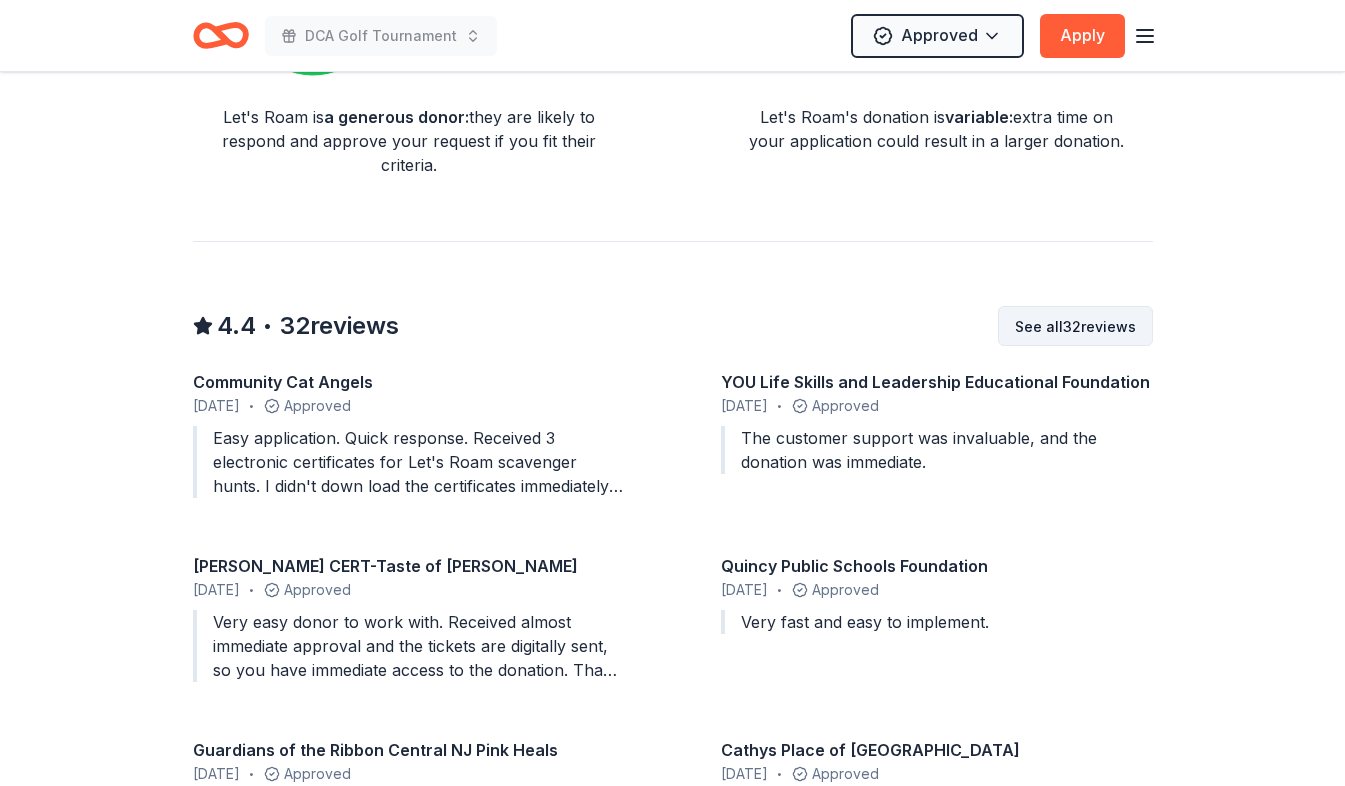 click on "See all  32  reviews" at bounding box center (1075, 326) 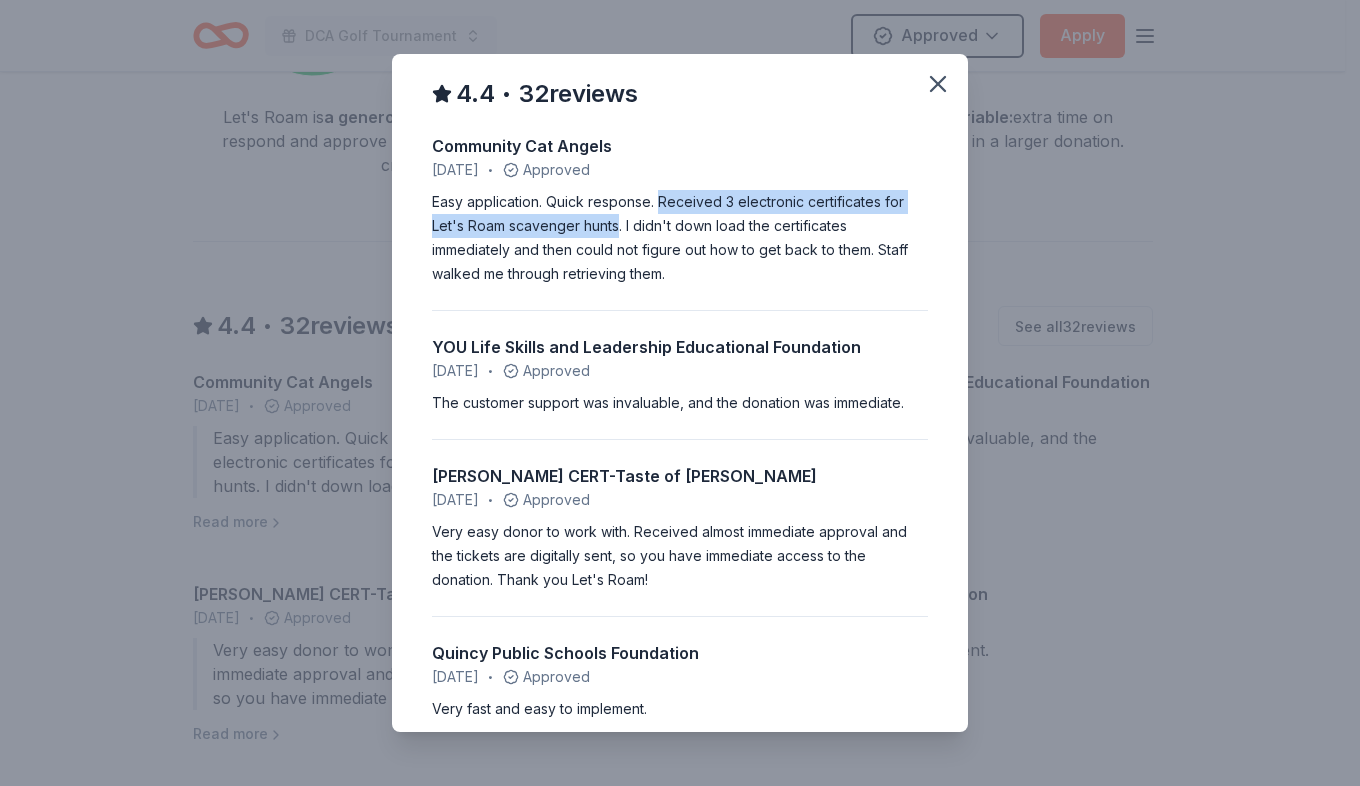 drag, startPoint x: 660, startPoint y: 199, endPoint x: 620, endPoint y: 231, distance: 51.224995 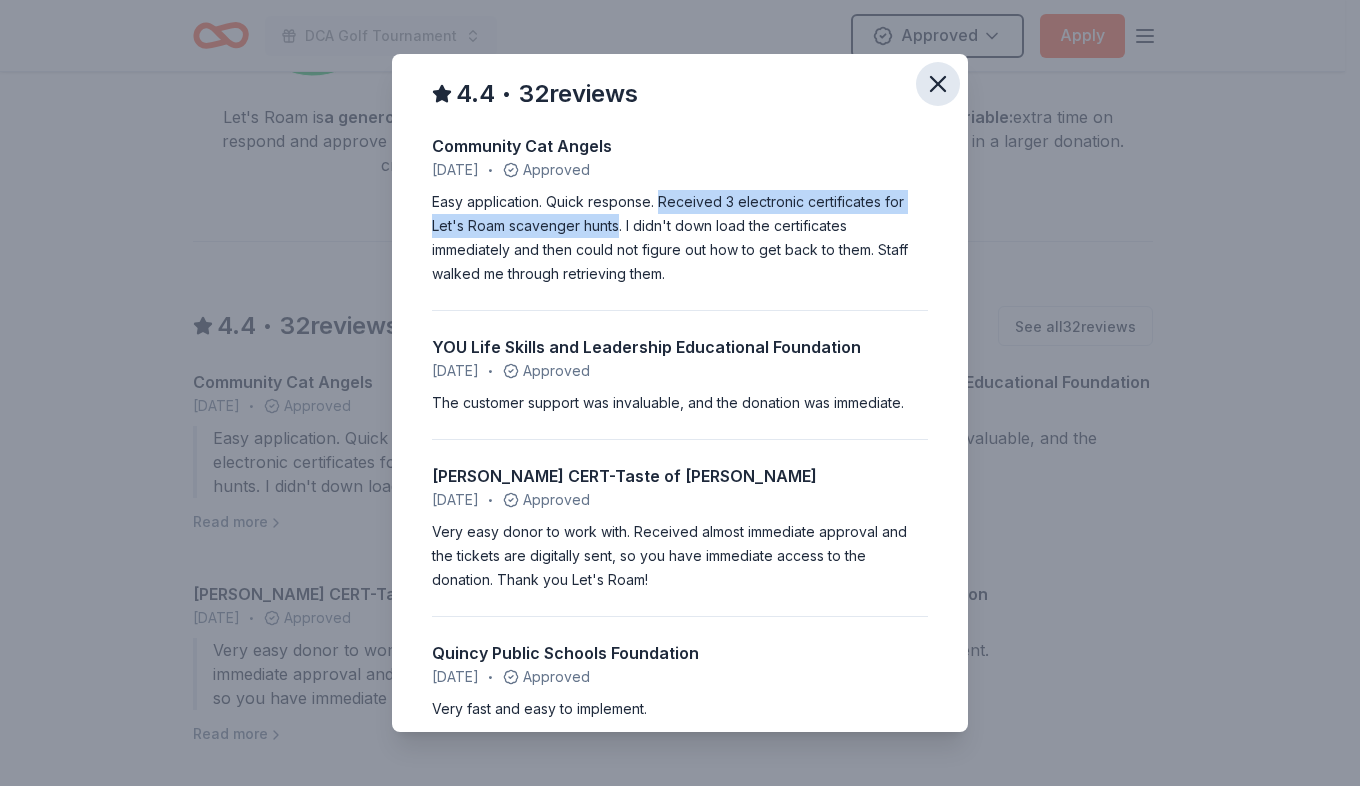 click 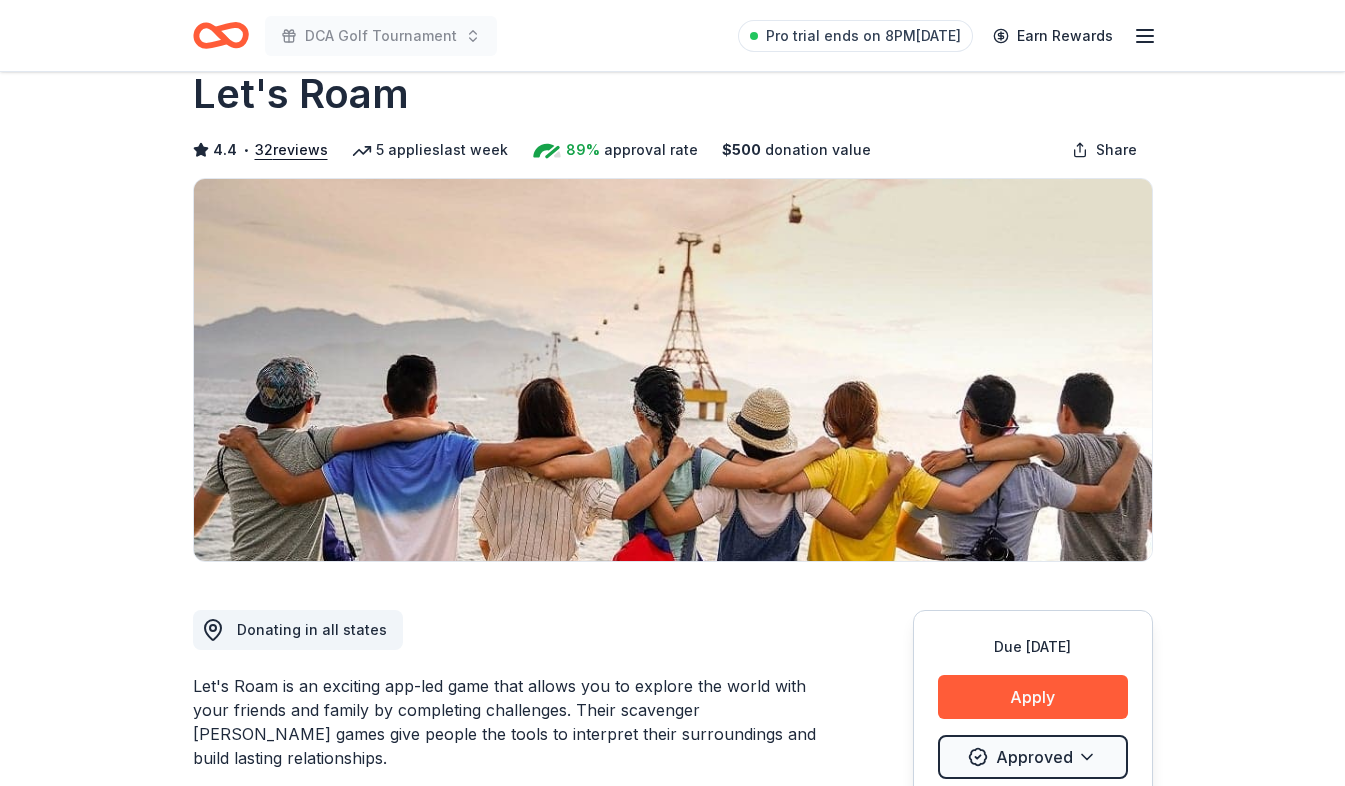 scroll, scrollTop: 0, scrollLeft: 0, axis: both 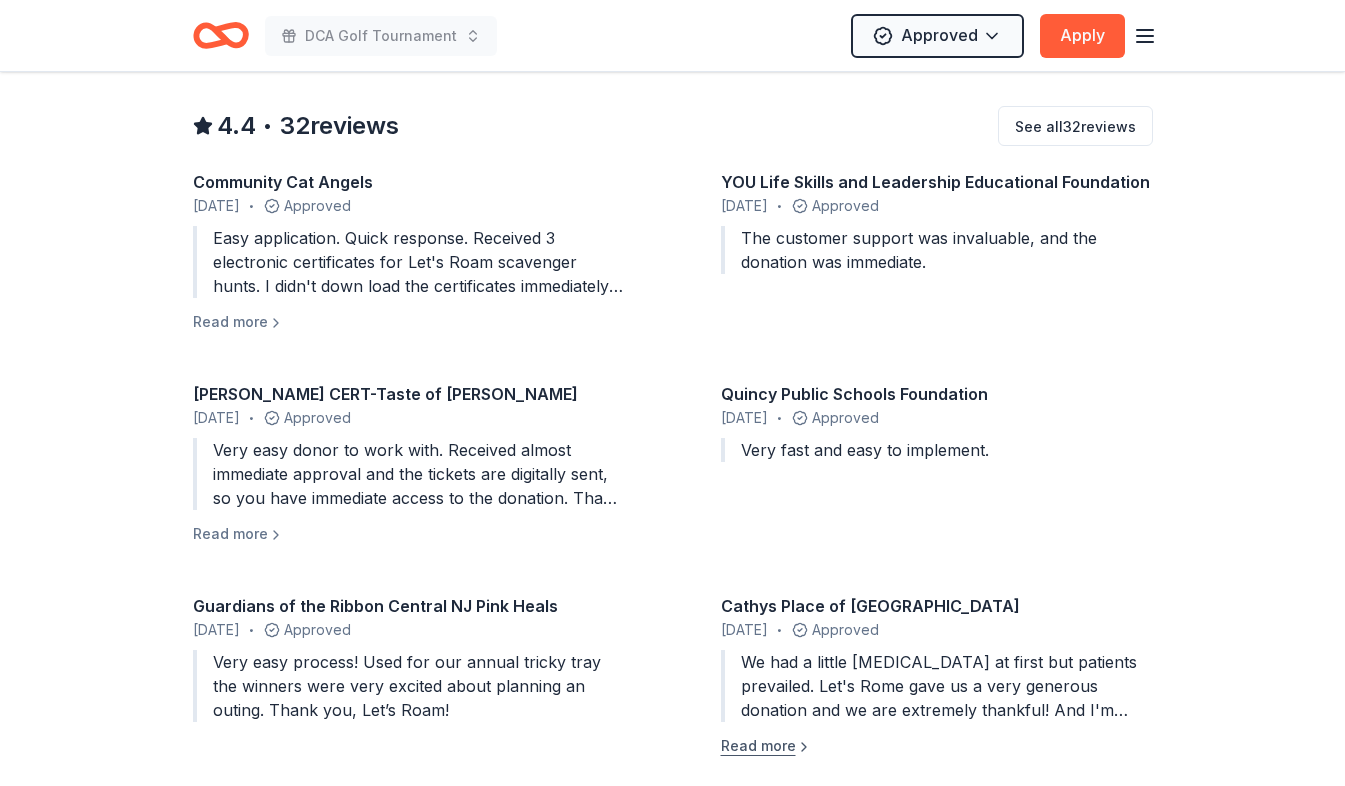 click on "Read more" at bounding box center (766, 746) 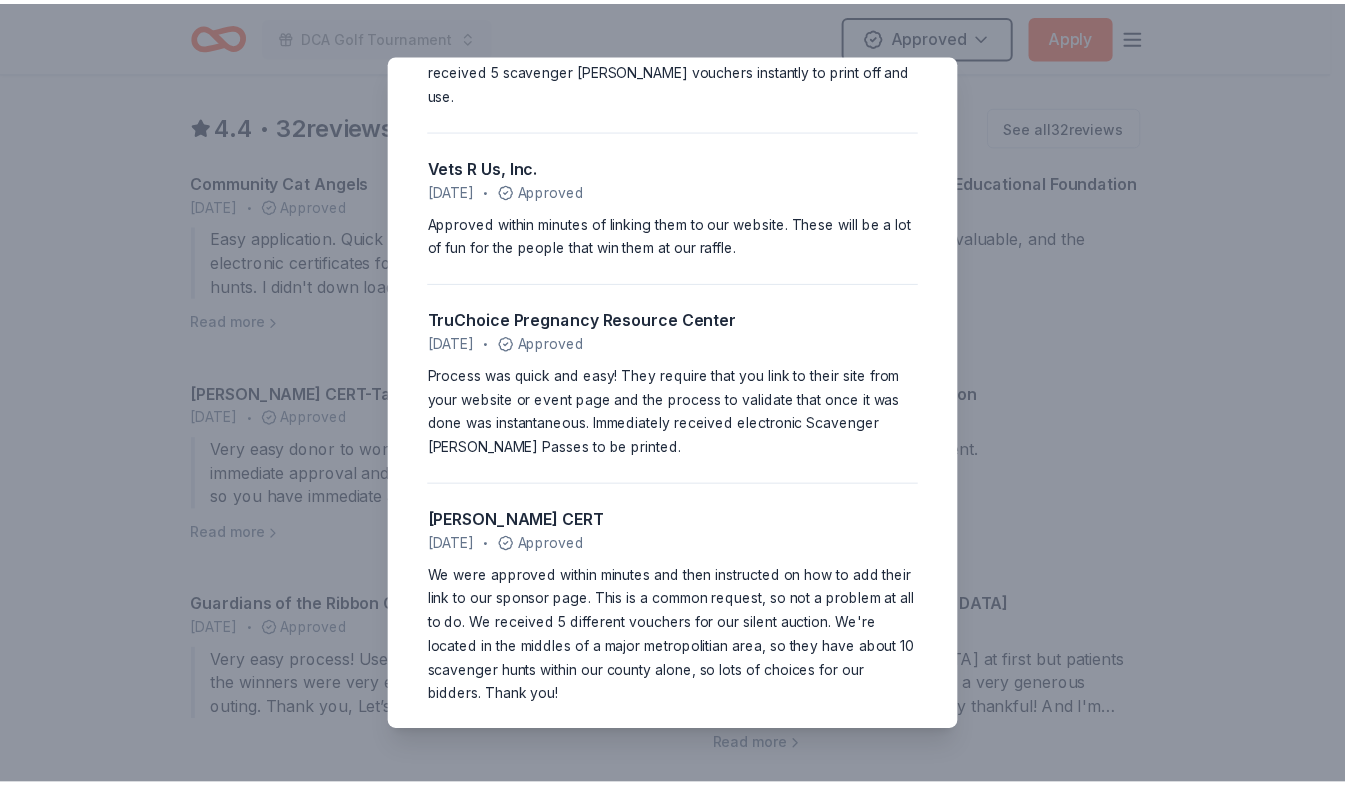 scroll, scrollTop: 1800, scrollLeft: 0, axis: vertical 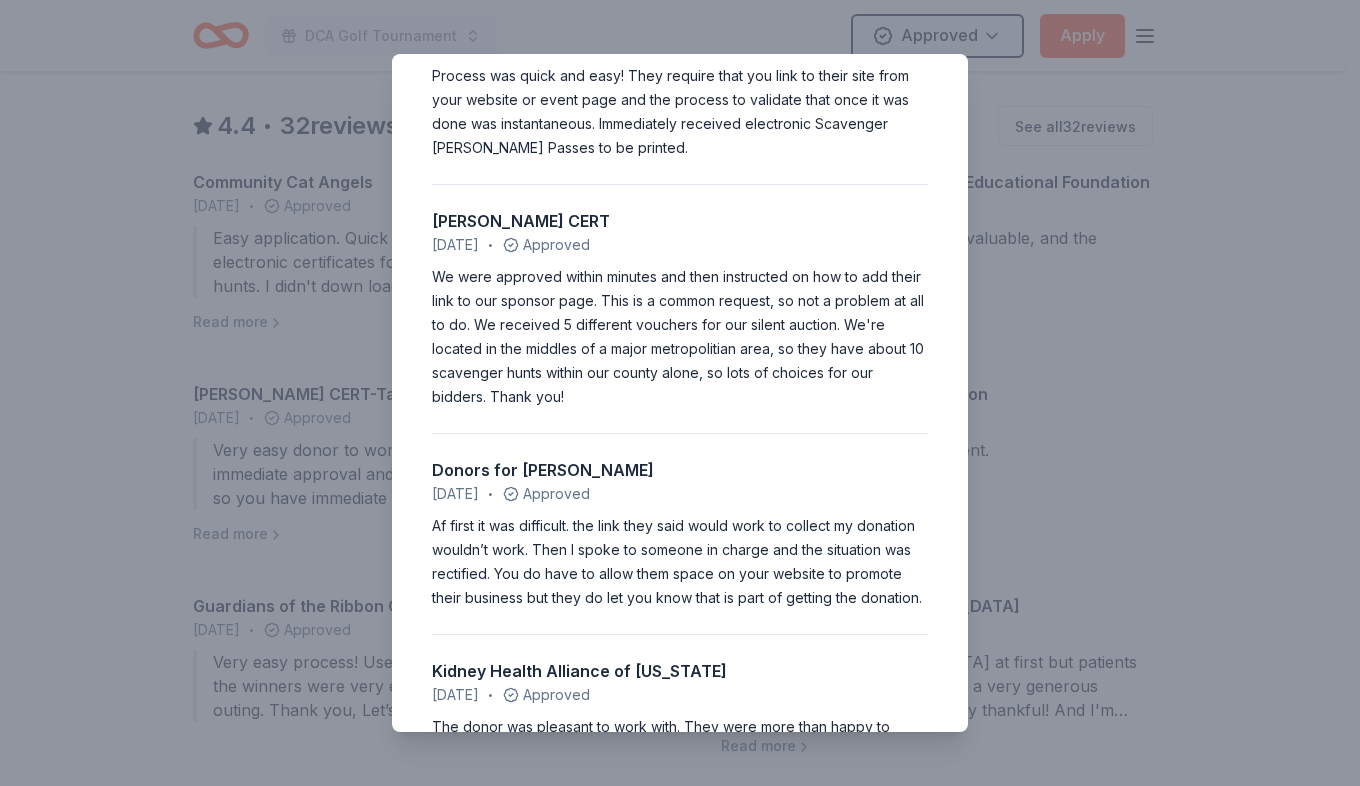 click on "4.4 • 32  reviews Community Cat Angels May 2025 • Approved Easy application.  Quick response.  Received 3 electronic certificates for Let's Roam scavenger hunts.  I didn't down load the certificates immediately and then could not figure out how to get back to them.  Staff walked me through retrieving them. YOU Life Skills and Leadership Educational Foundation  April 2025 • Approved The customer support was invaluable, and the donation was immediate. Campbell CERT-Taste of Campbell January 2025 • Approved Very easy donor to work with. Received almost immediate approval and the tickets are digitally sent, so you have immediate access to the donation. Thank you Let's Roam! Quincy Public Schools Foundation November 2024 • Approved Very fast and easy to implement. Guardians of the Ribbon Central NJ Pink Heals August 2024 • Approved Very easy process! Used for our annual tricky tray the winners were very excited about planning an outing. Thank you, Let’s Roam! Cathys Place of Charlotte County • •" at bounding box center (680, 393) 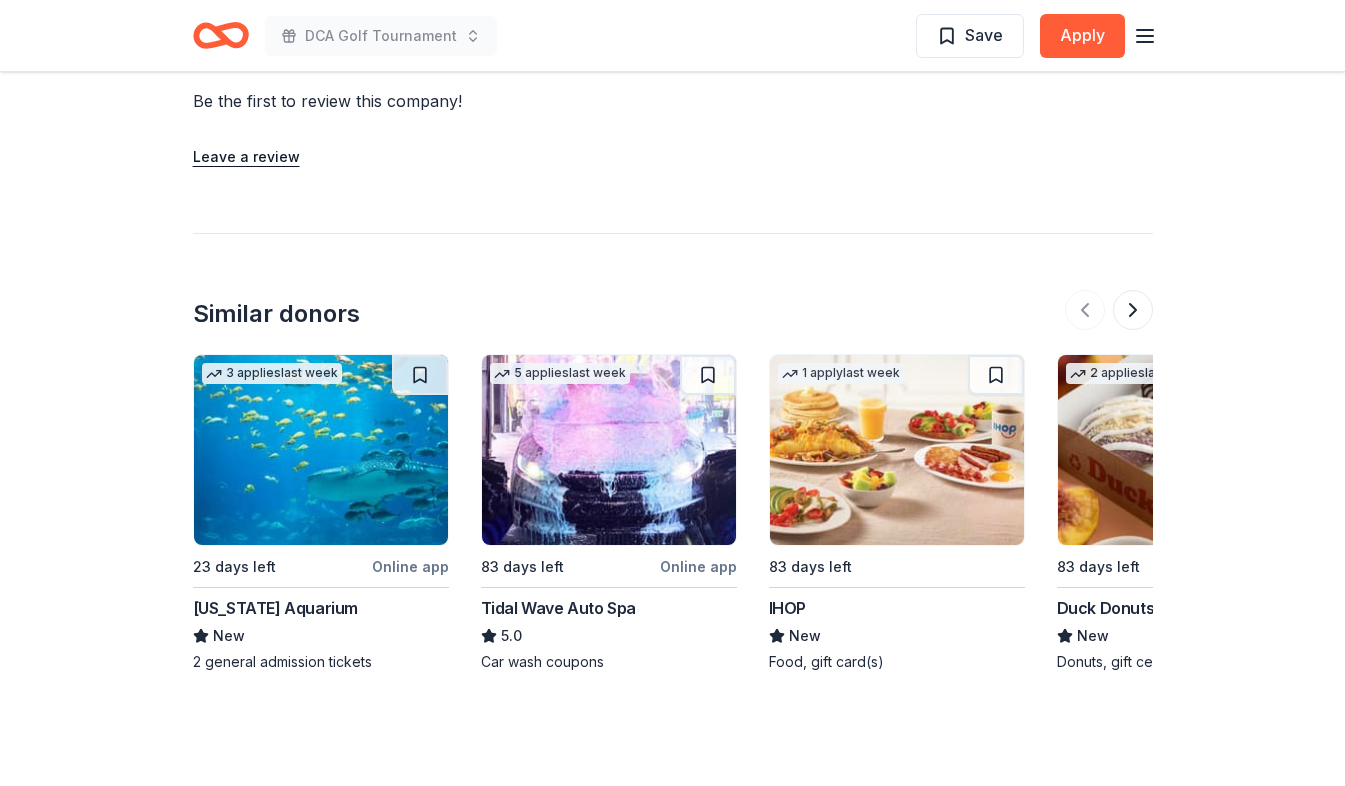 scroll, scrollTop: 2300, scrollLeft: 0, axis: vertical 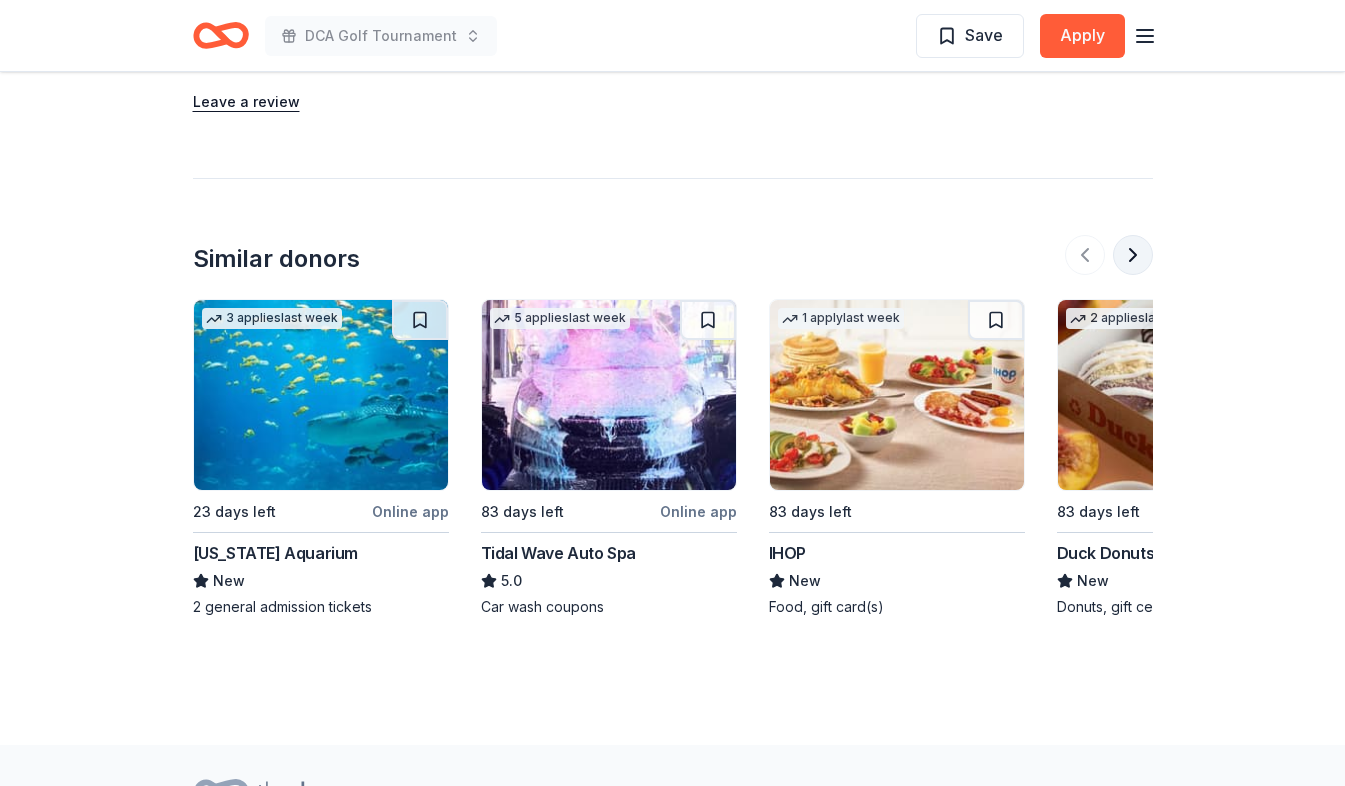 click at bounding box center (1133, 255) 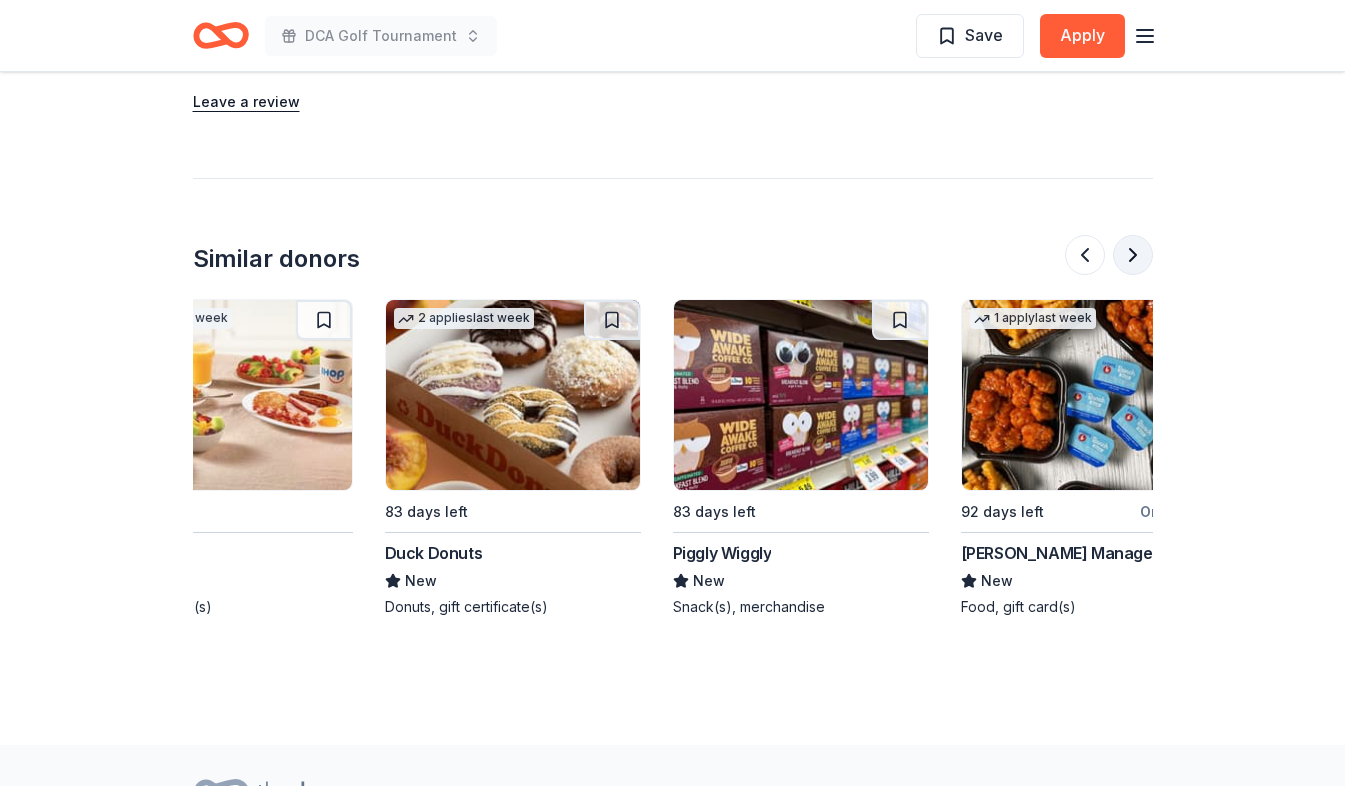 scroll, scrollTop: 0, scrollLeft: 864, axis: horizontal 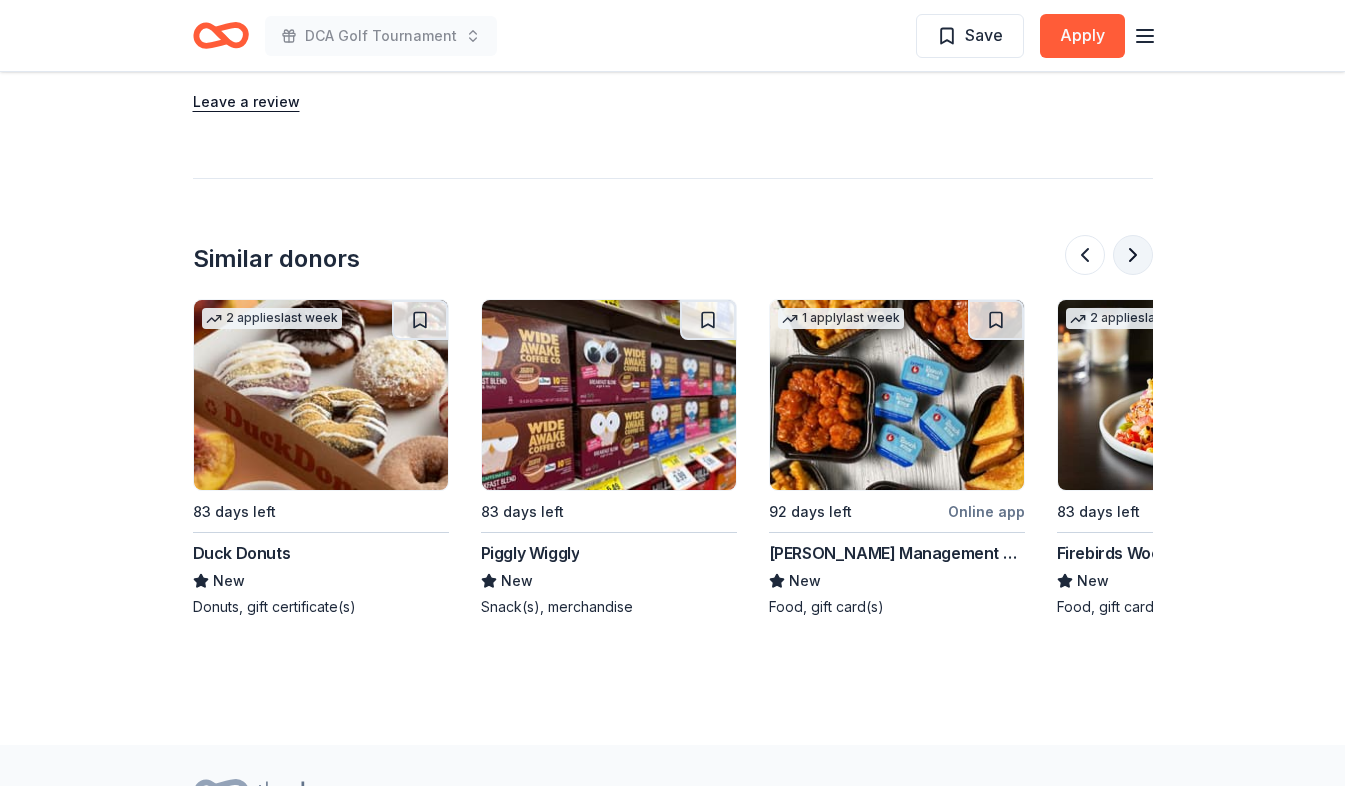 click at bounding box center (1133, 255) 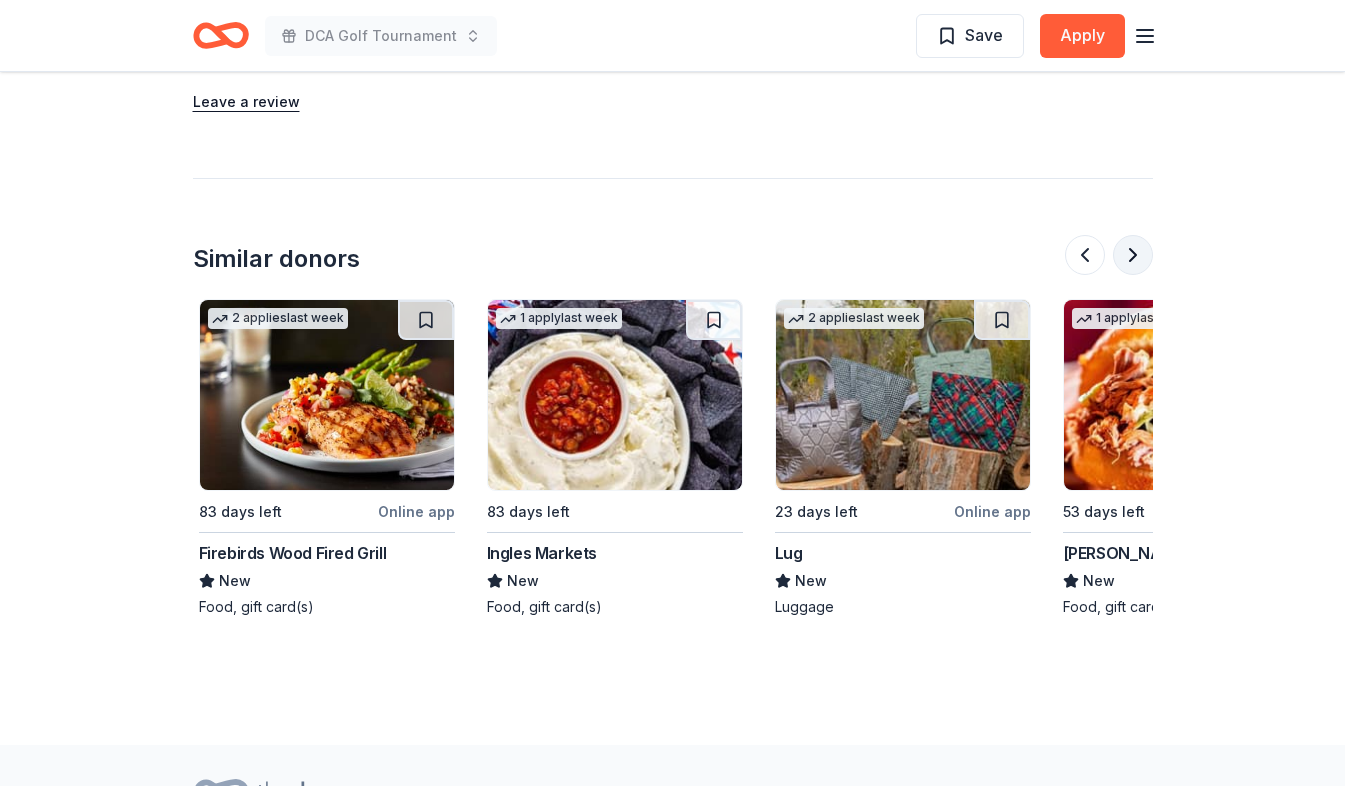 scroll, scrollTop: 0, scrollLeft: 1728, axis: horizontal 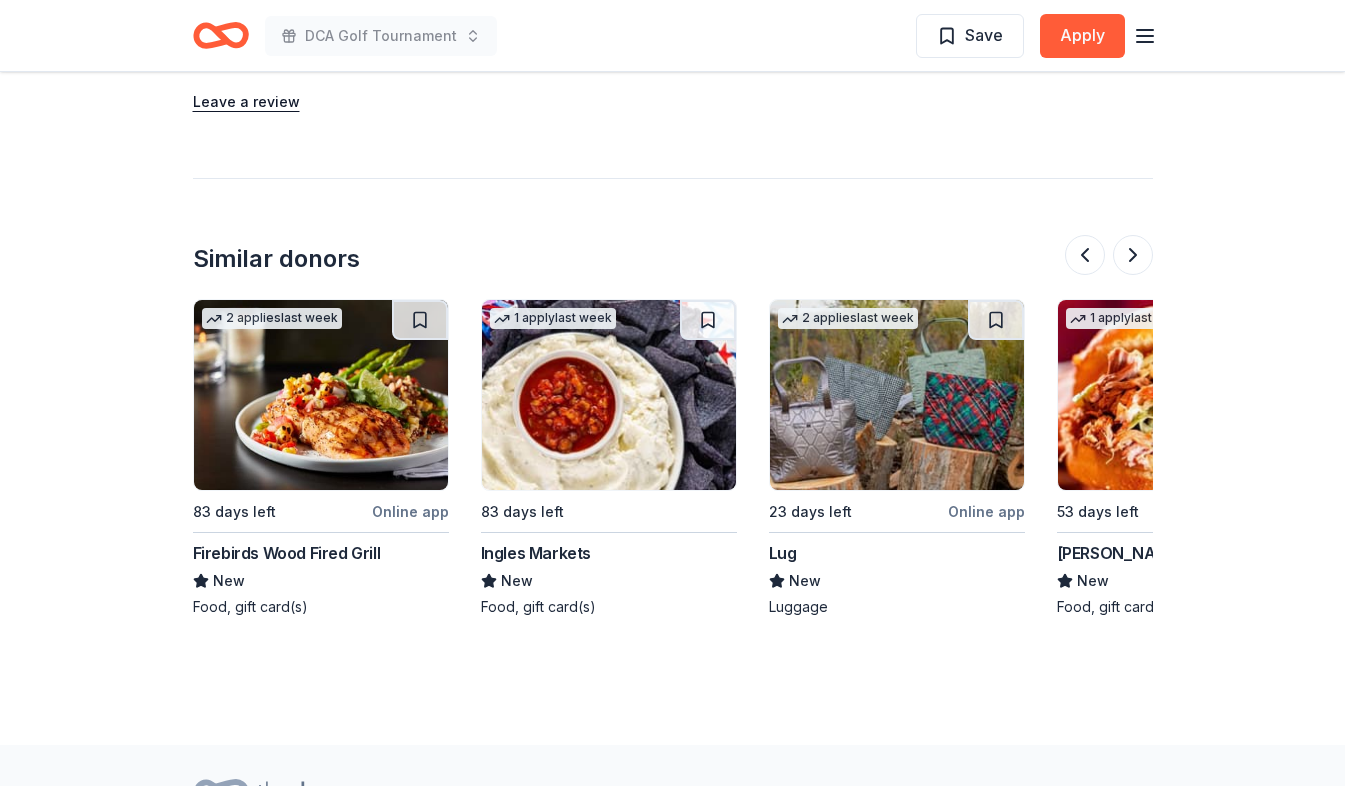click at bounding box center [321, 395] 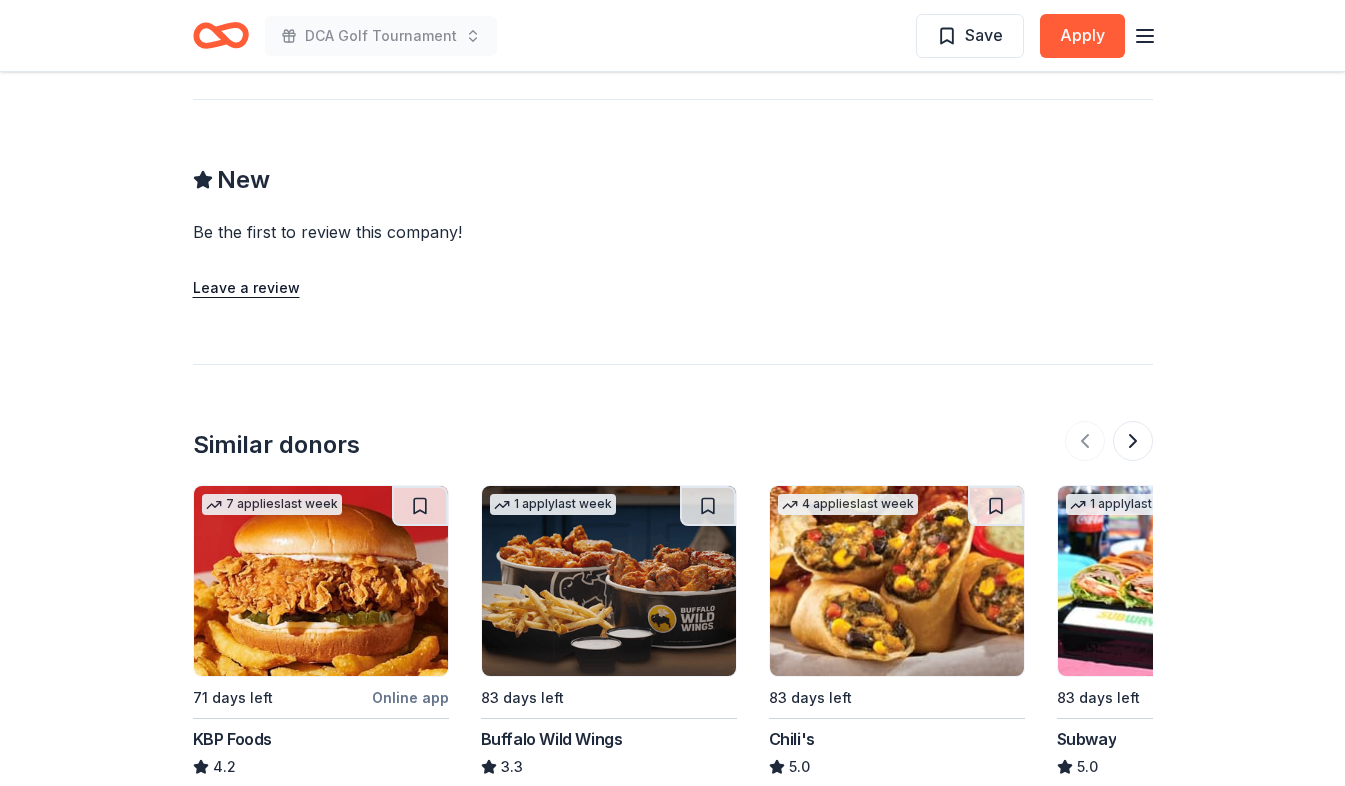 scroll, scrollTop: 1900, scrollLeft: 0, axis: vertical 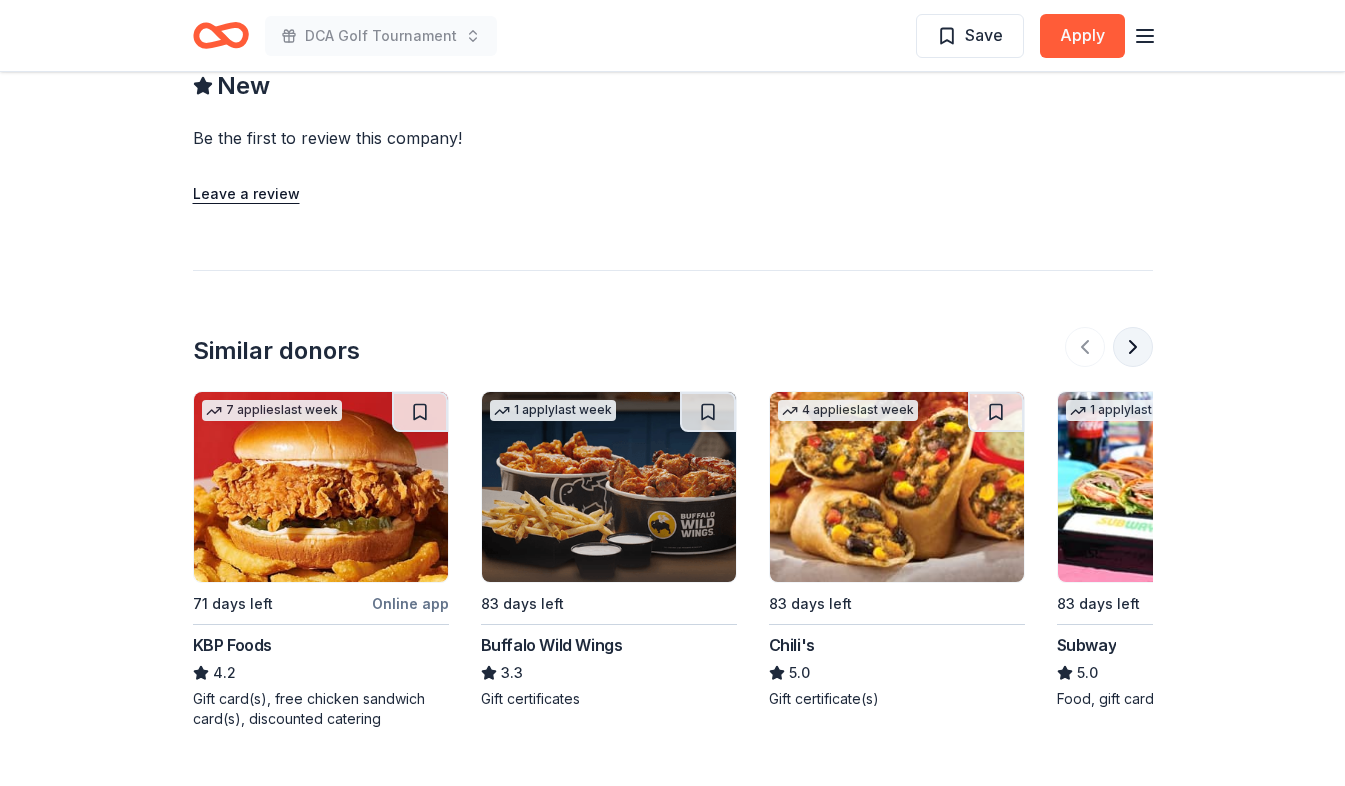 click at bounding box center (1133, 347) 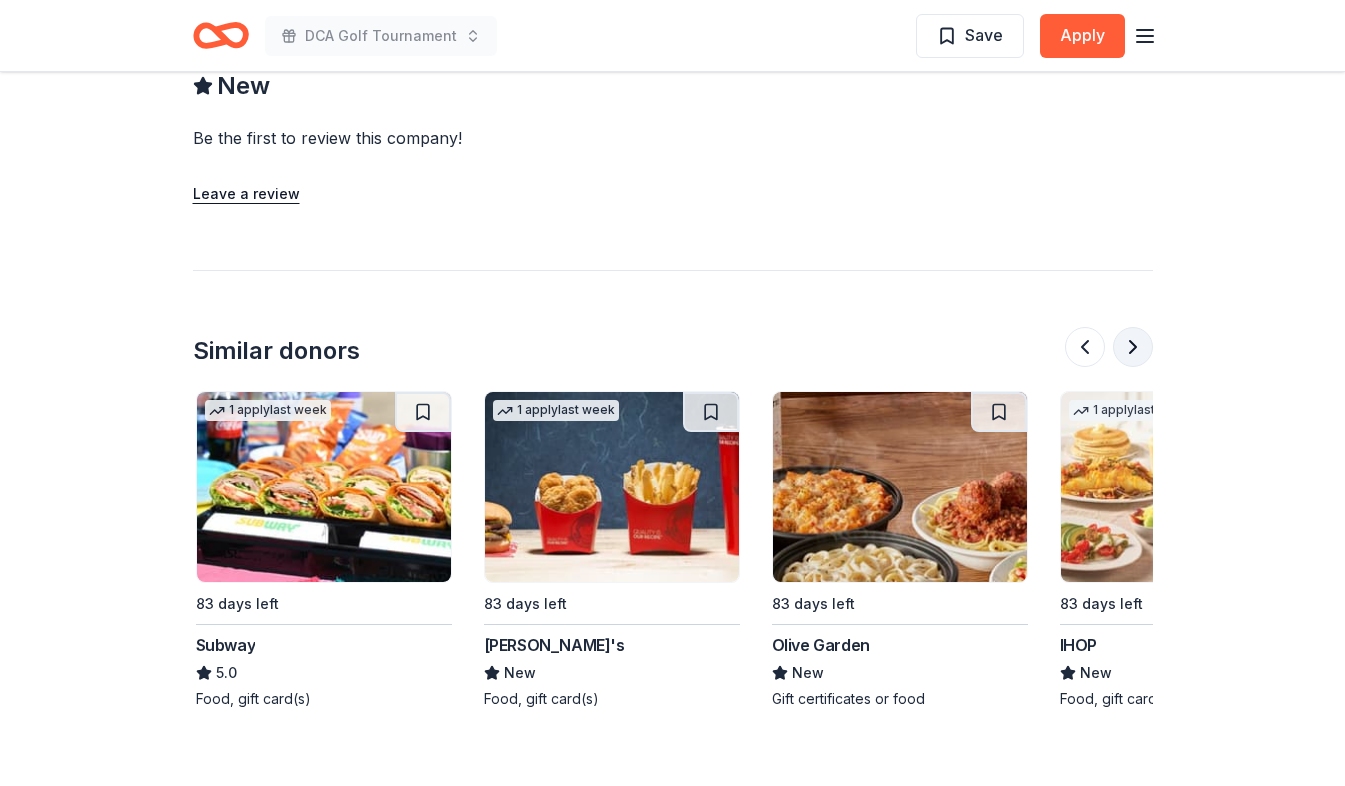 scroll, scrollTop: 0, scrollLeft: 864, axis: horizontal 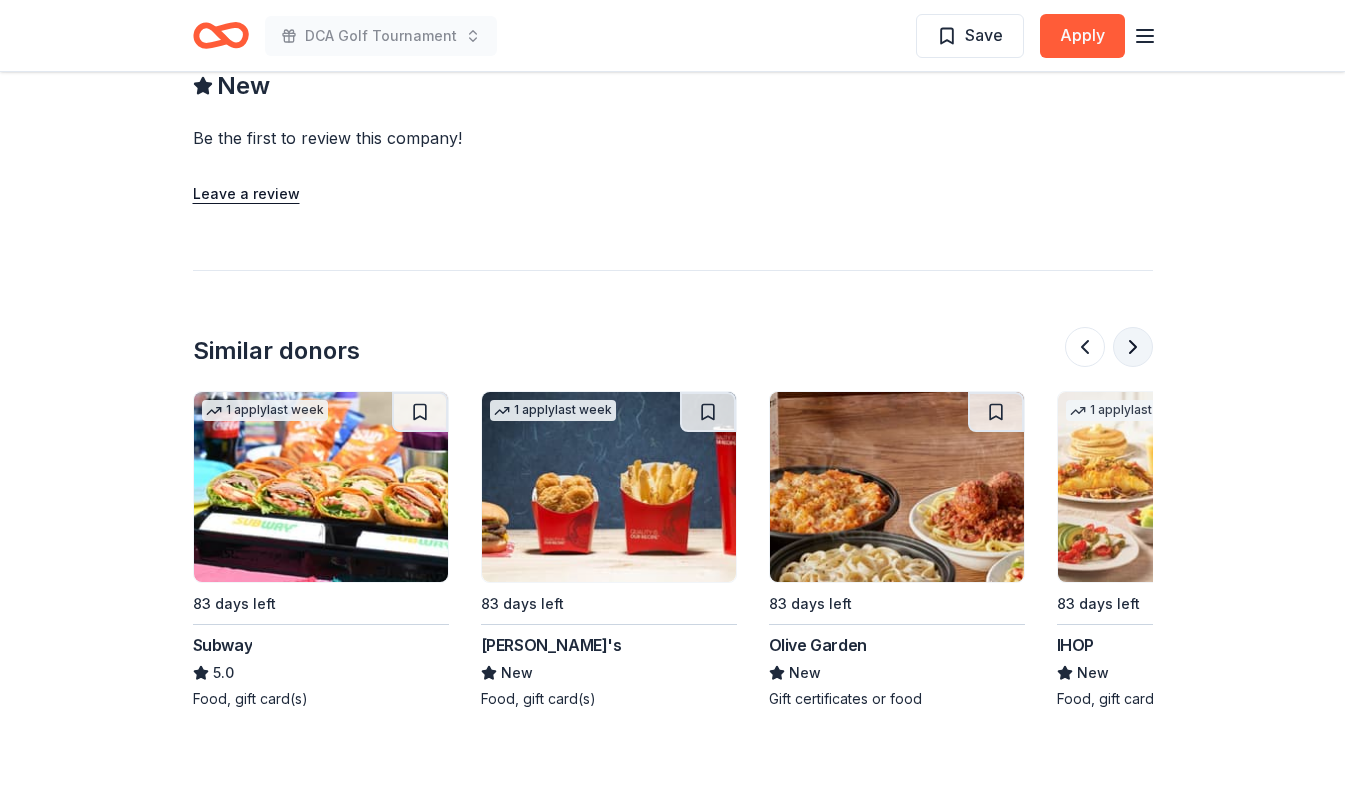 click at bounding box center [1133, 347] 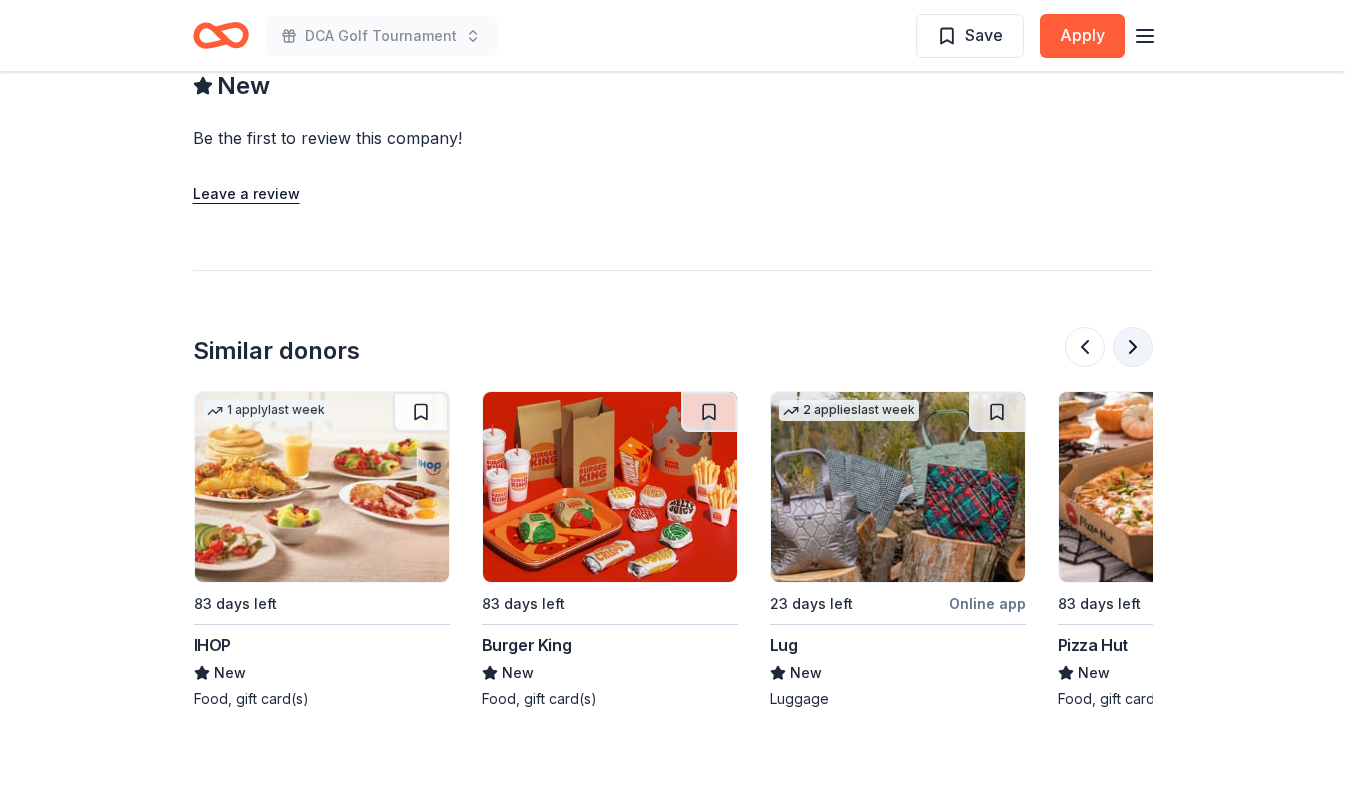 scroll, scrollTop: 0, scrollLeft: 1728, axis: horizontal 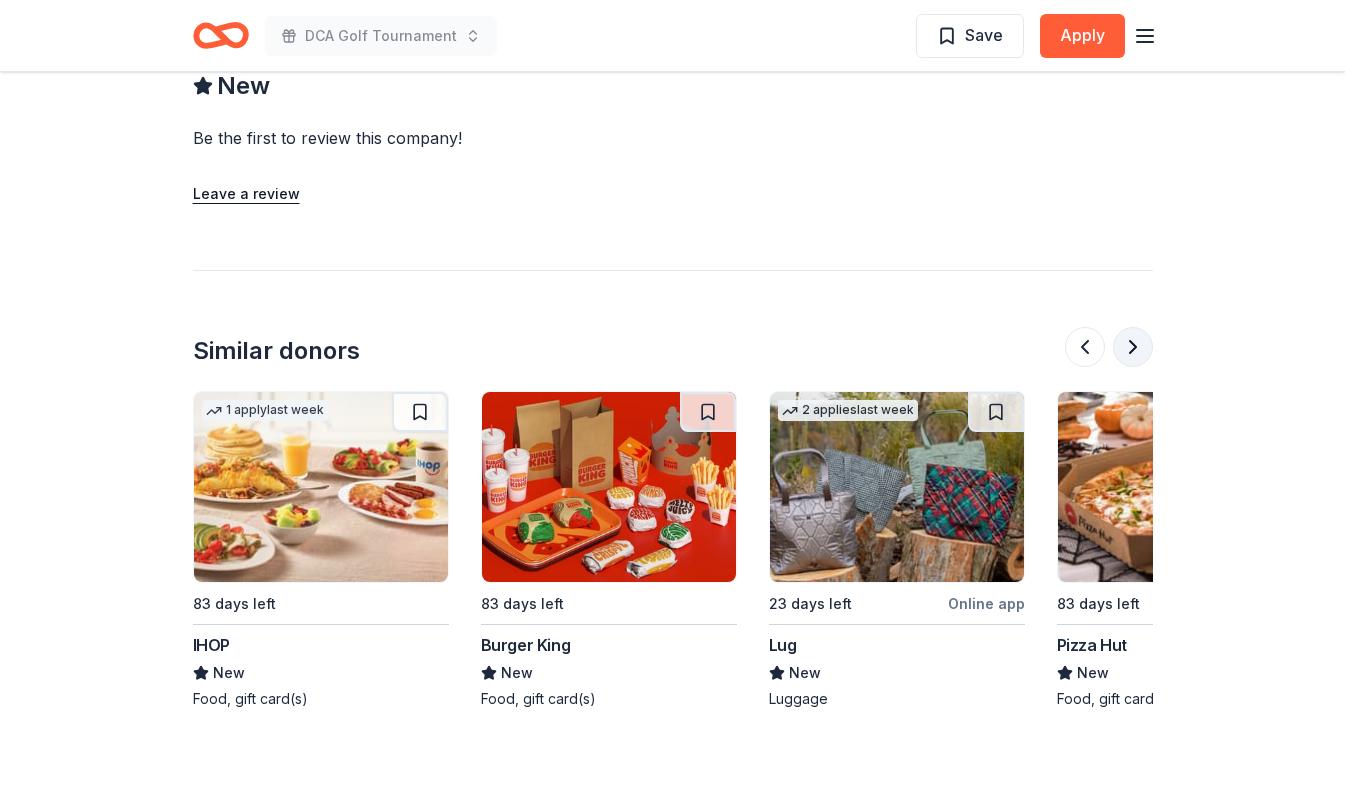 click at bounding box center [1133, 347] 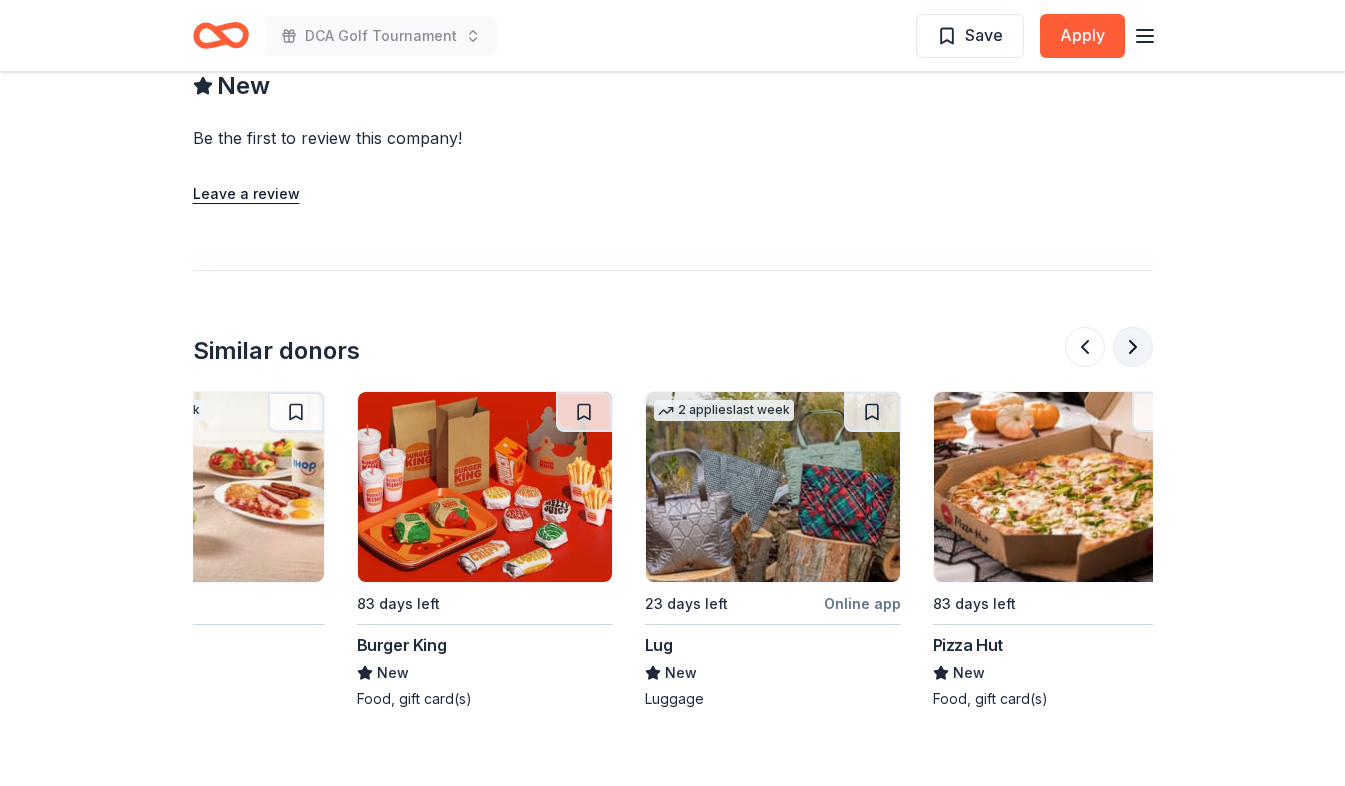 scroll, scrollTop: 0, scrollLeft: 1888, axis: horizontal 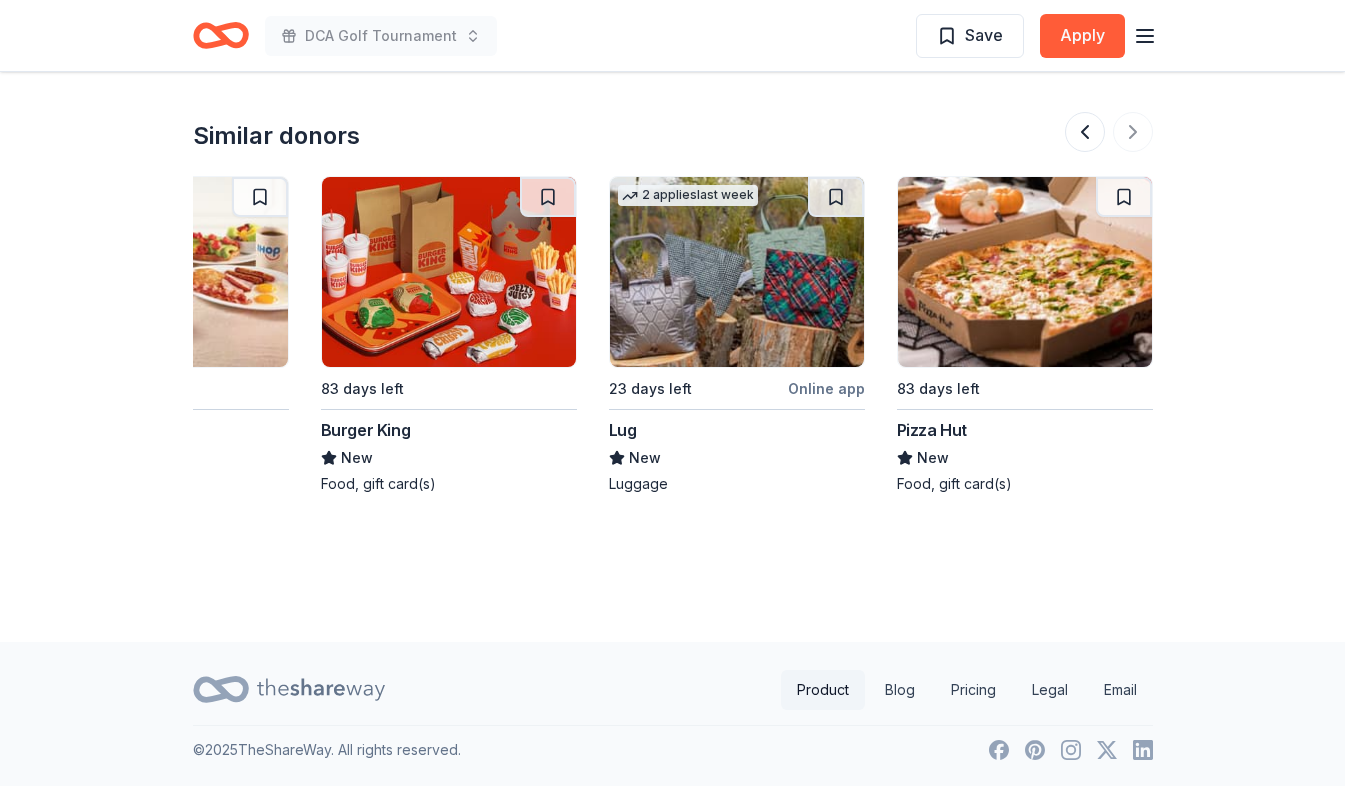 click on "Product" at bounding box center (823, 690) 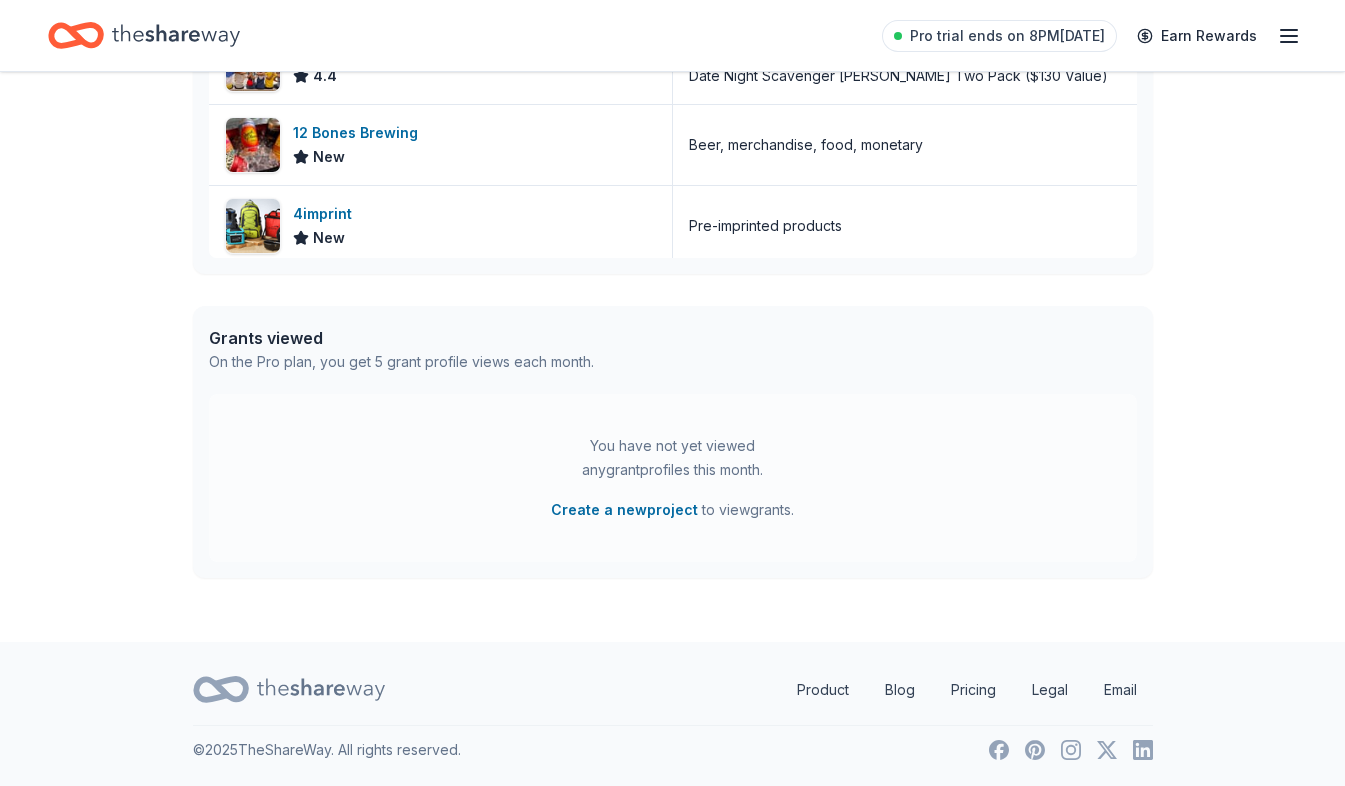 scroll, scrollTop: 0, scrollLeft: 0, axis: both 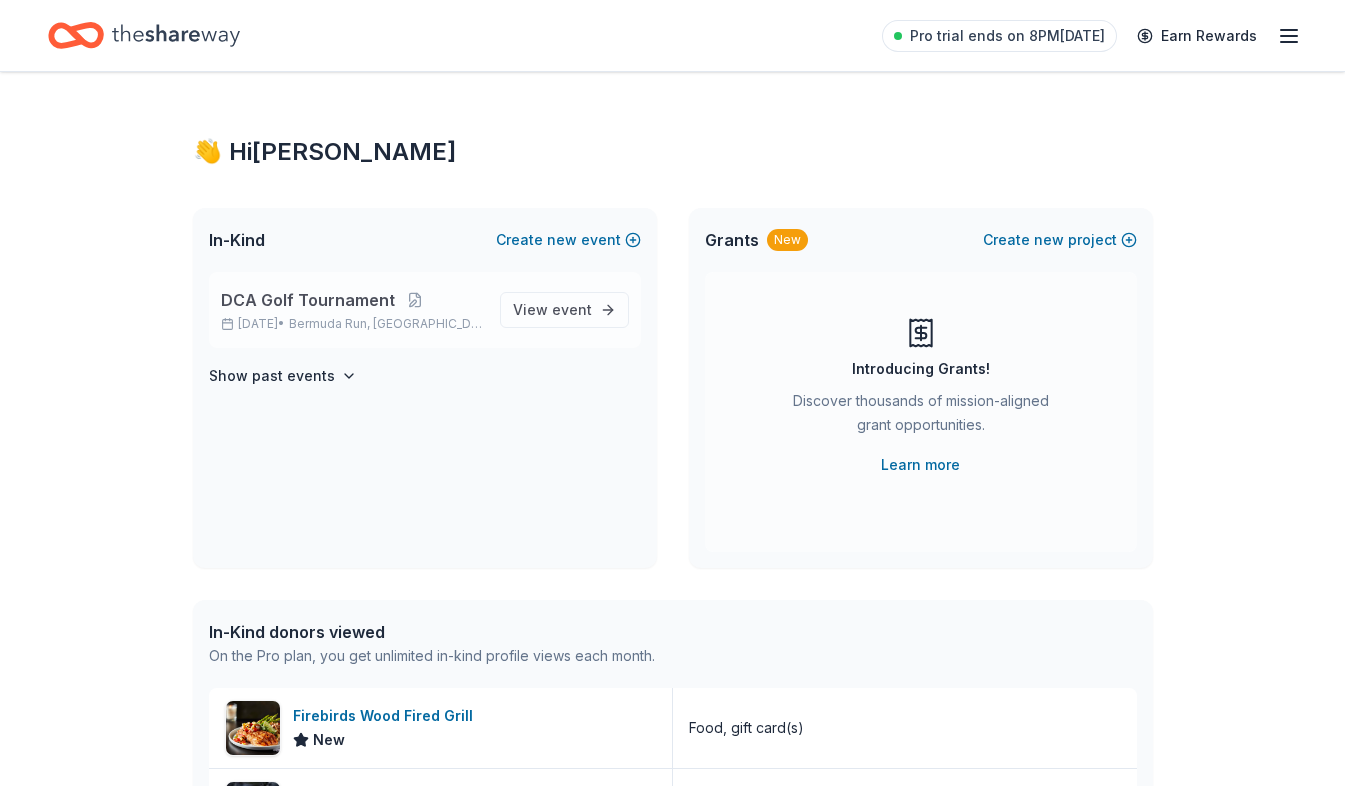 click on "DCA Golf Tournament" at bounding box center (308, 300) 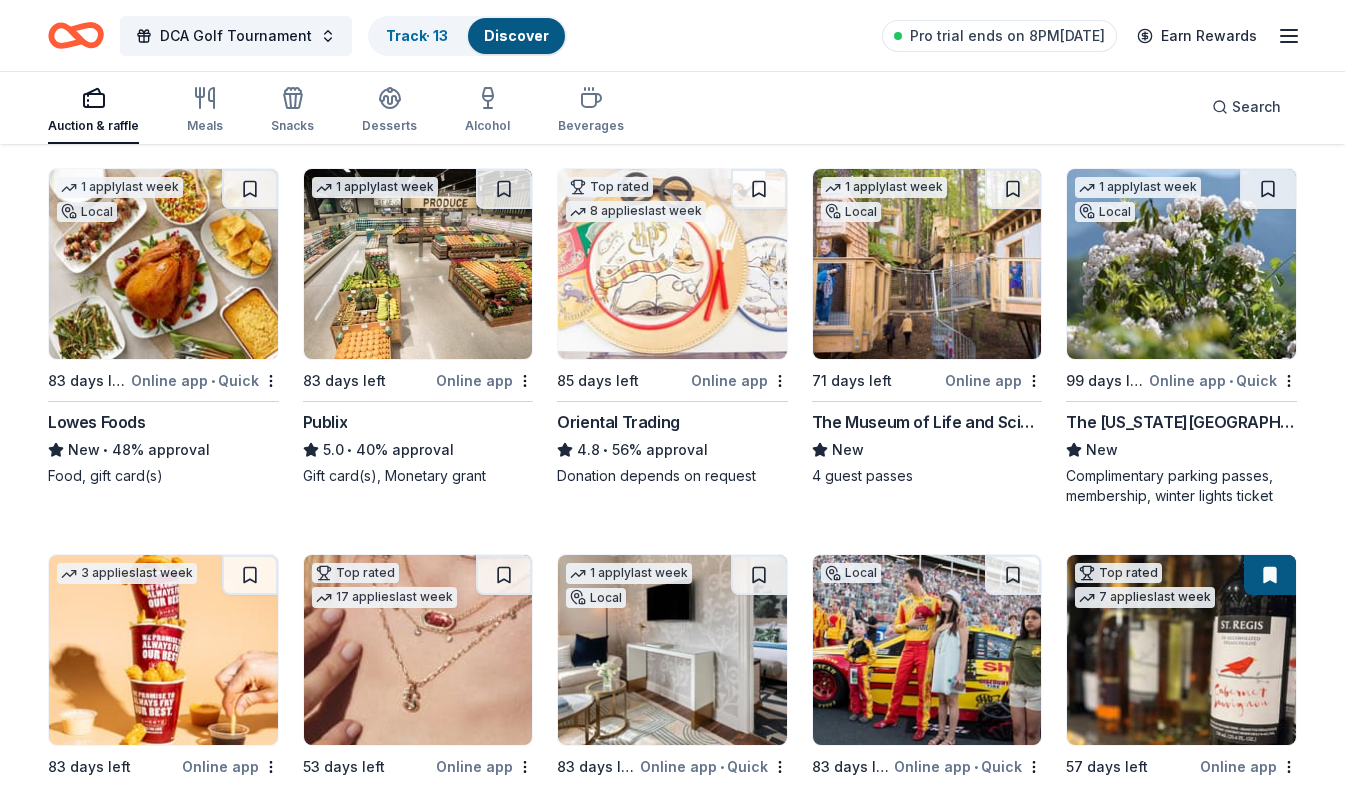 scroll, scrollTop: 300, scrollLeft: 0, axis: vertical 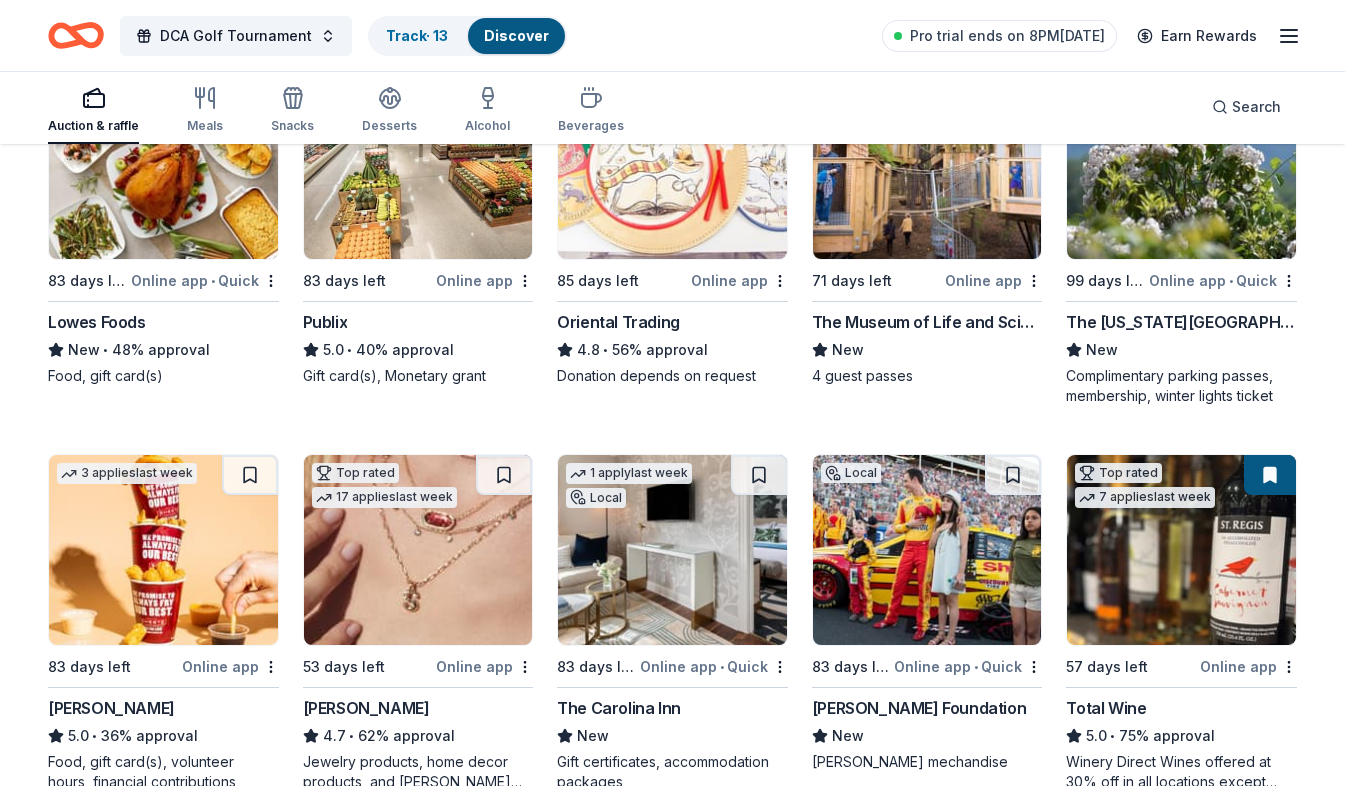 click on "Joey Logano Foundation" at bounding box center (919, 708) 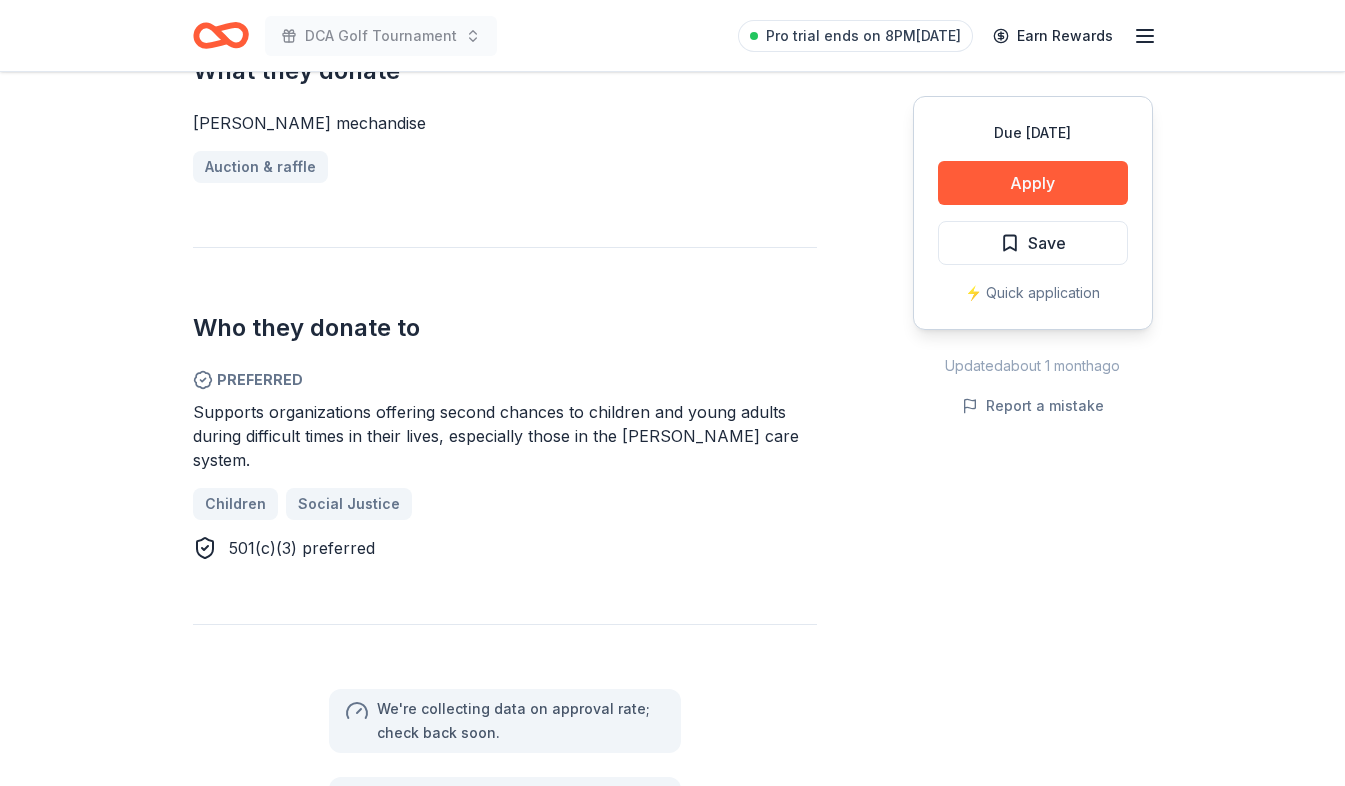 scroll, scrollTop: 900, scrollLeft: 0, axis: vertical 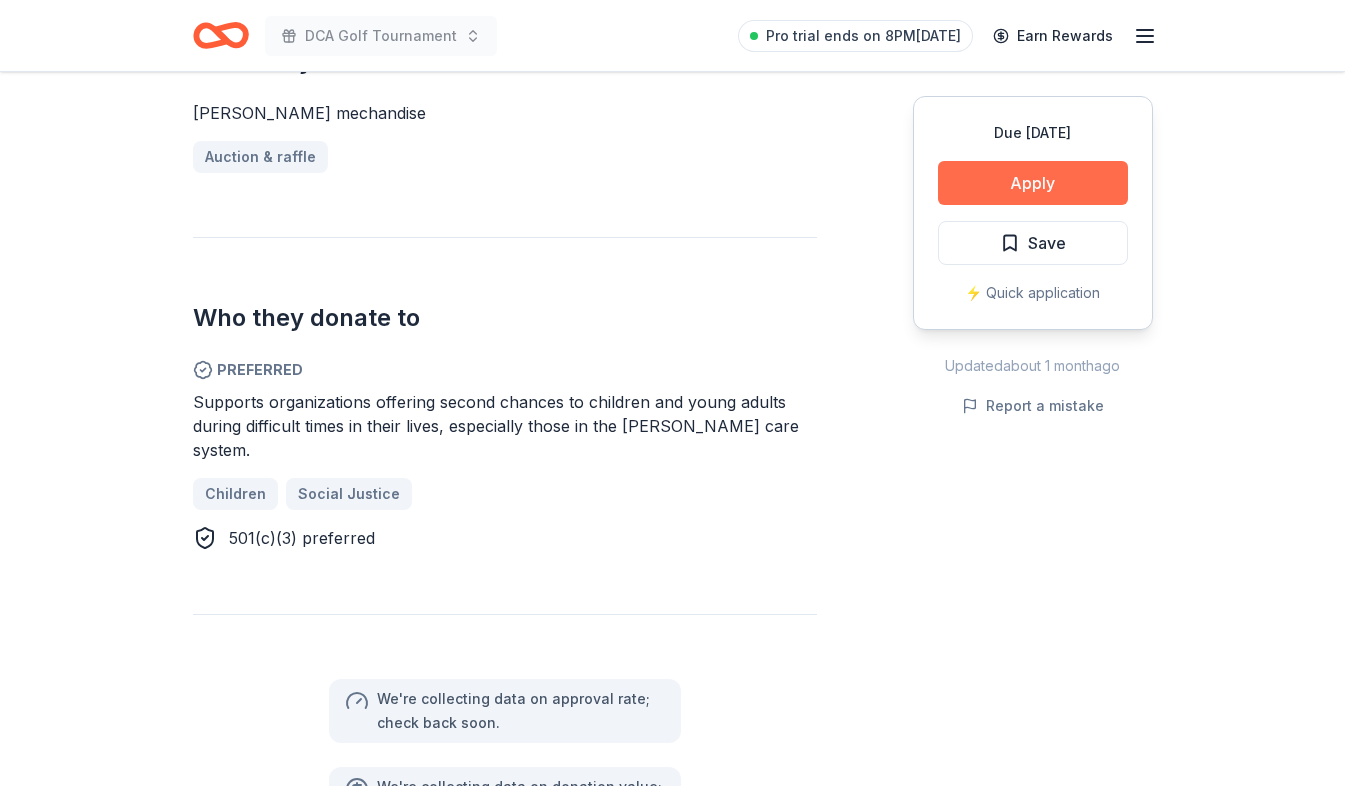 click on "Apply" at bounding box center [1033, 183] 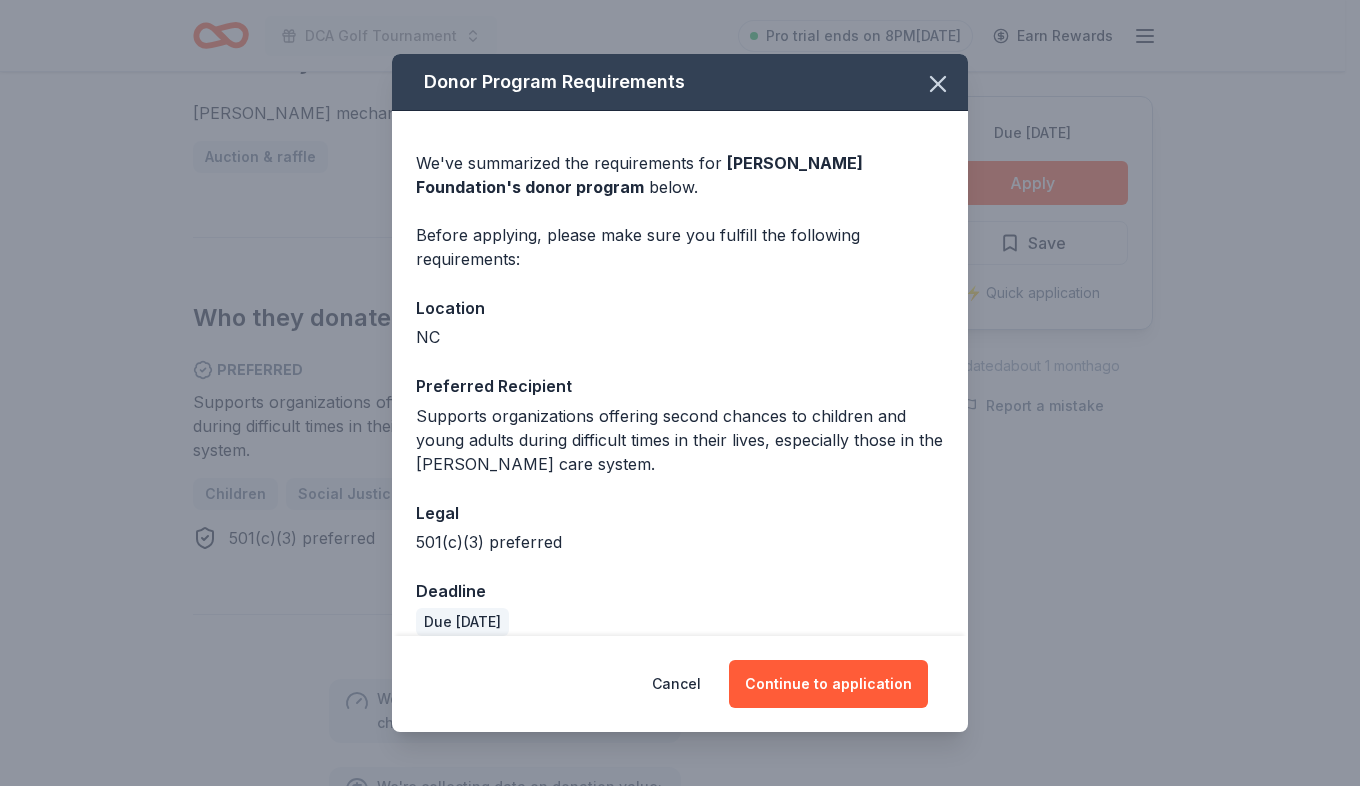 click on "Donor Program Requirements" at bounding box center [680, 82] 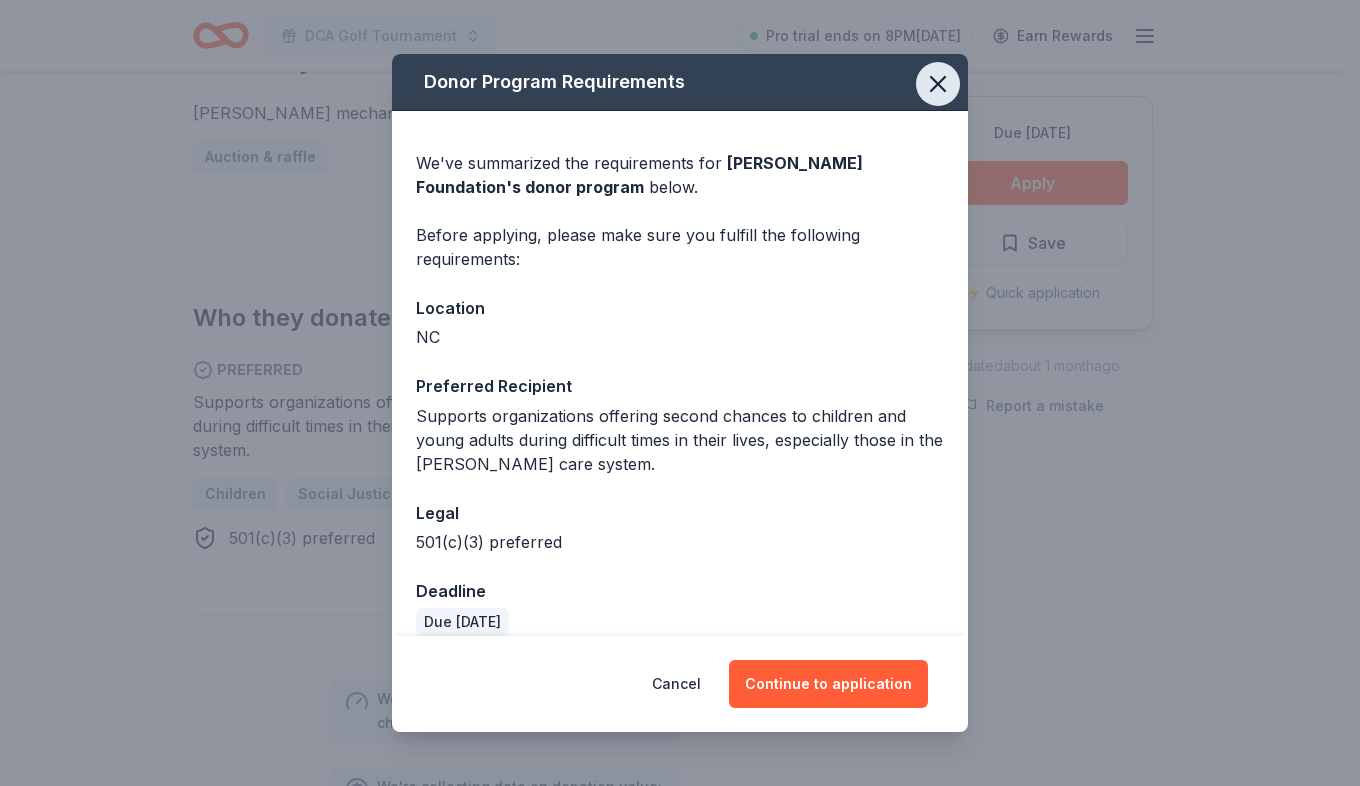 click 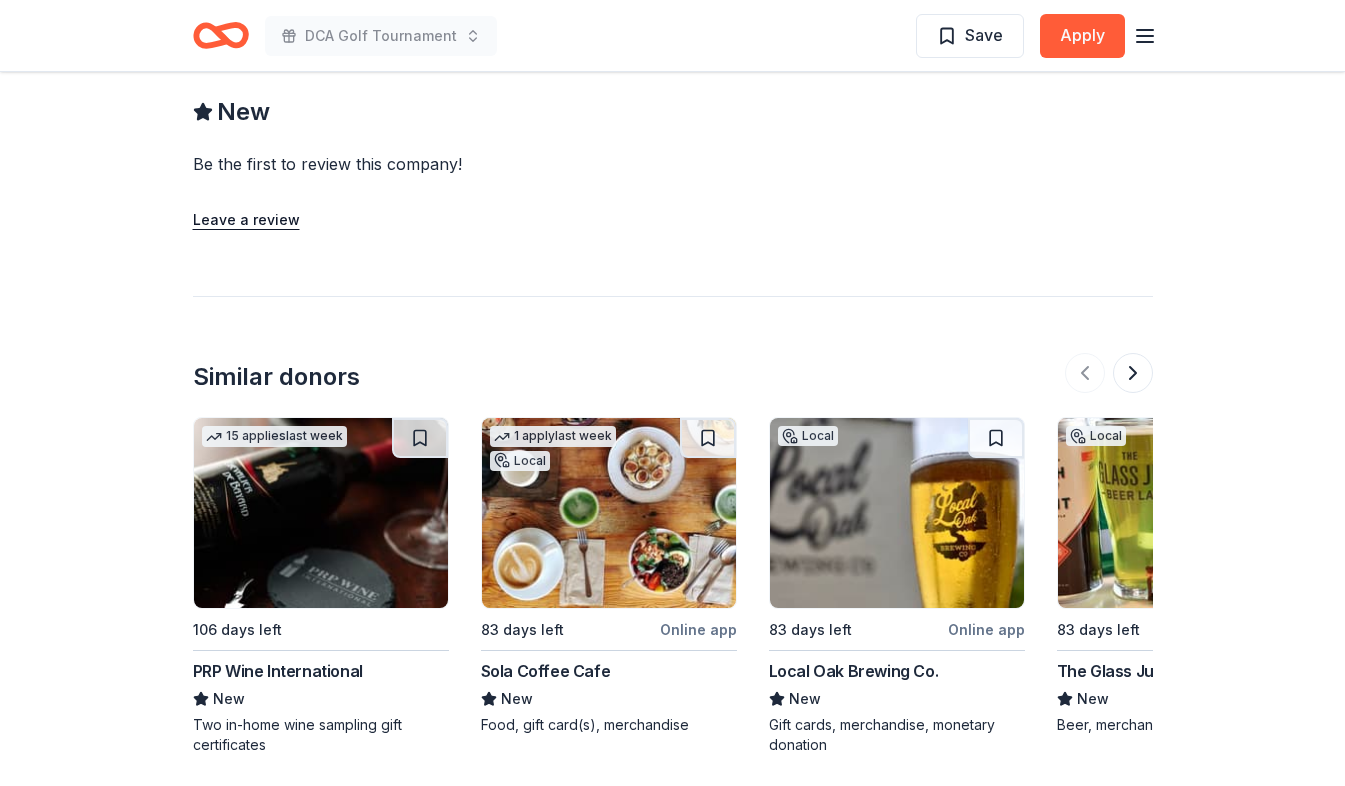 scroll, scrollTop: 1800, scrollLeft: 0, axis: vertical 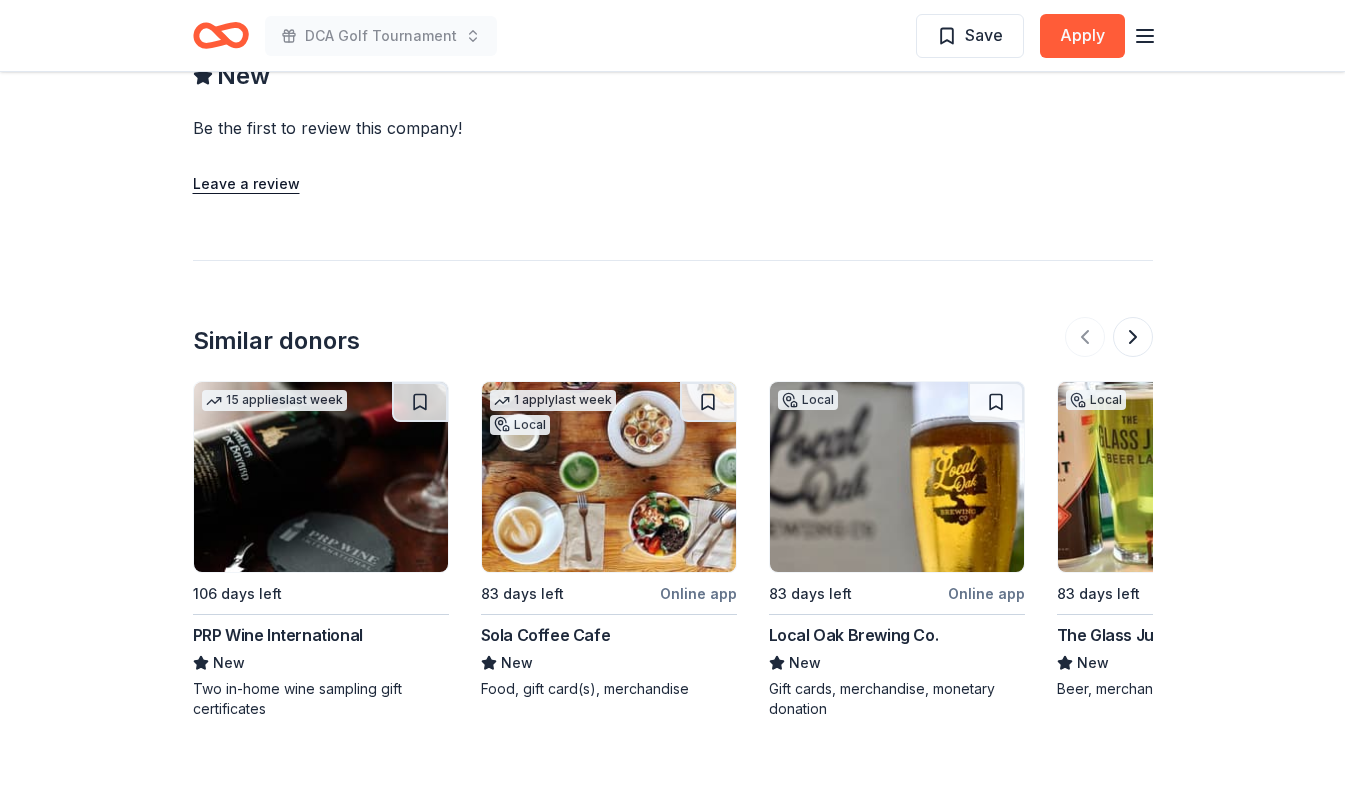 click on "15   applies  last week 106 days left PRP Wine International New Two in-home wine sampling gift certificates" at bounding box center [321, 550] 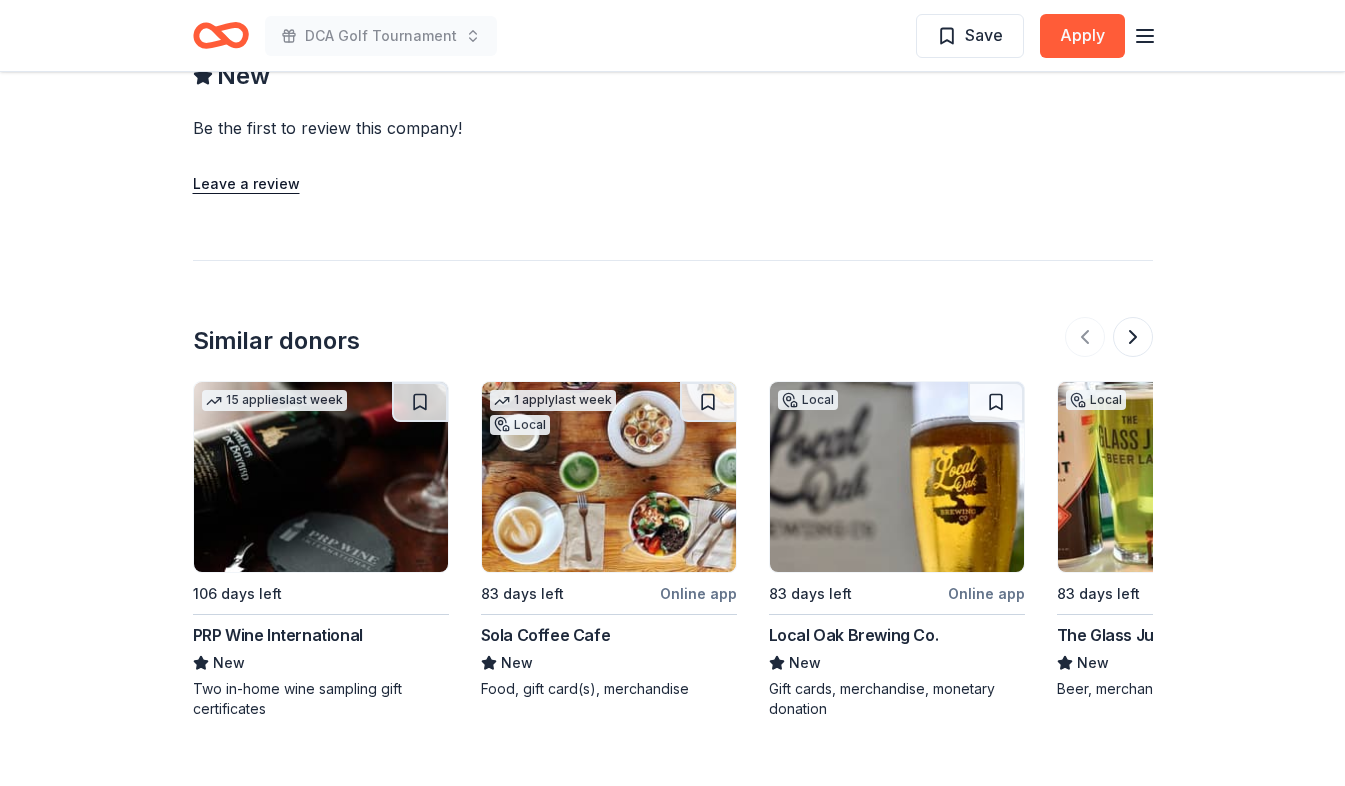 click at bounding box center (897, 477) 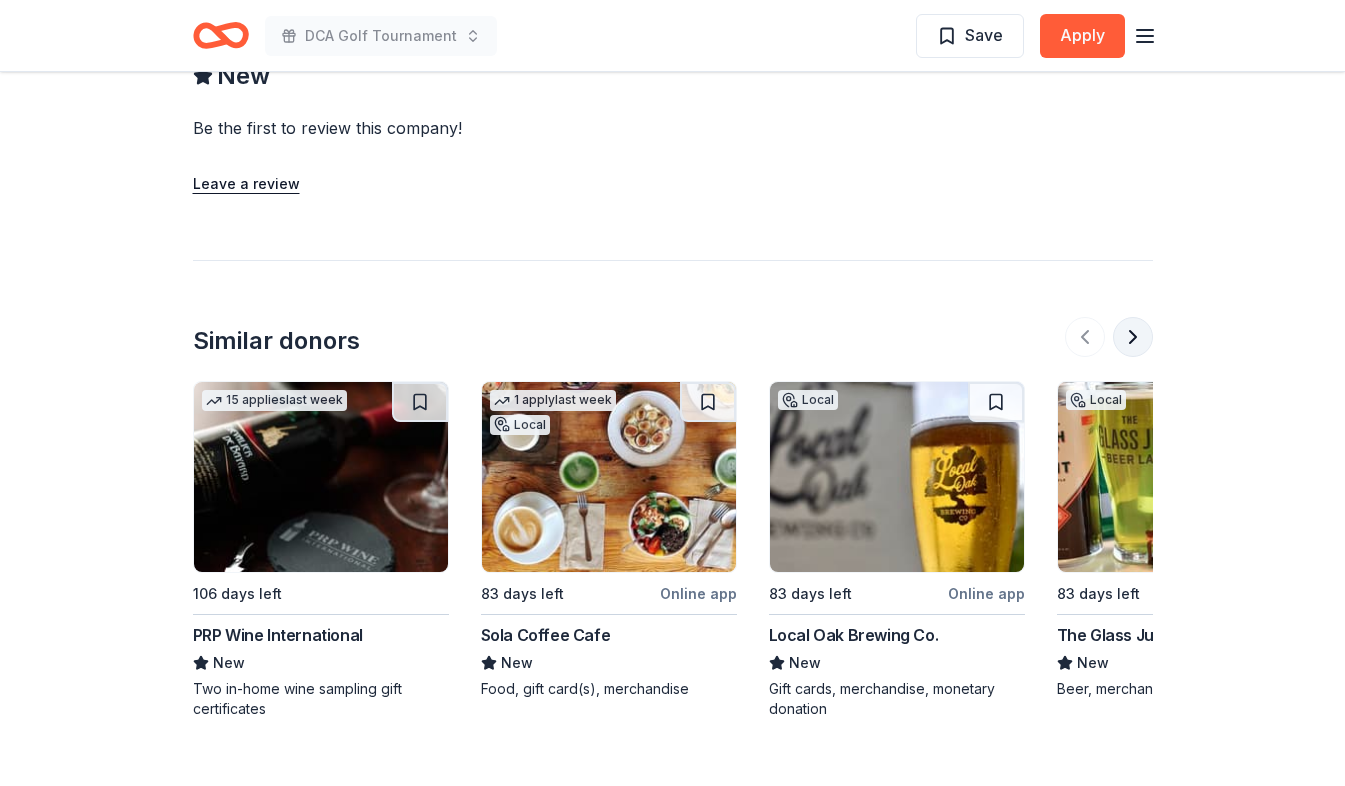 click at bounding box center [1133, 337] 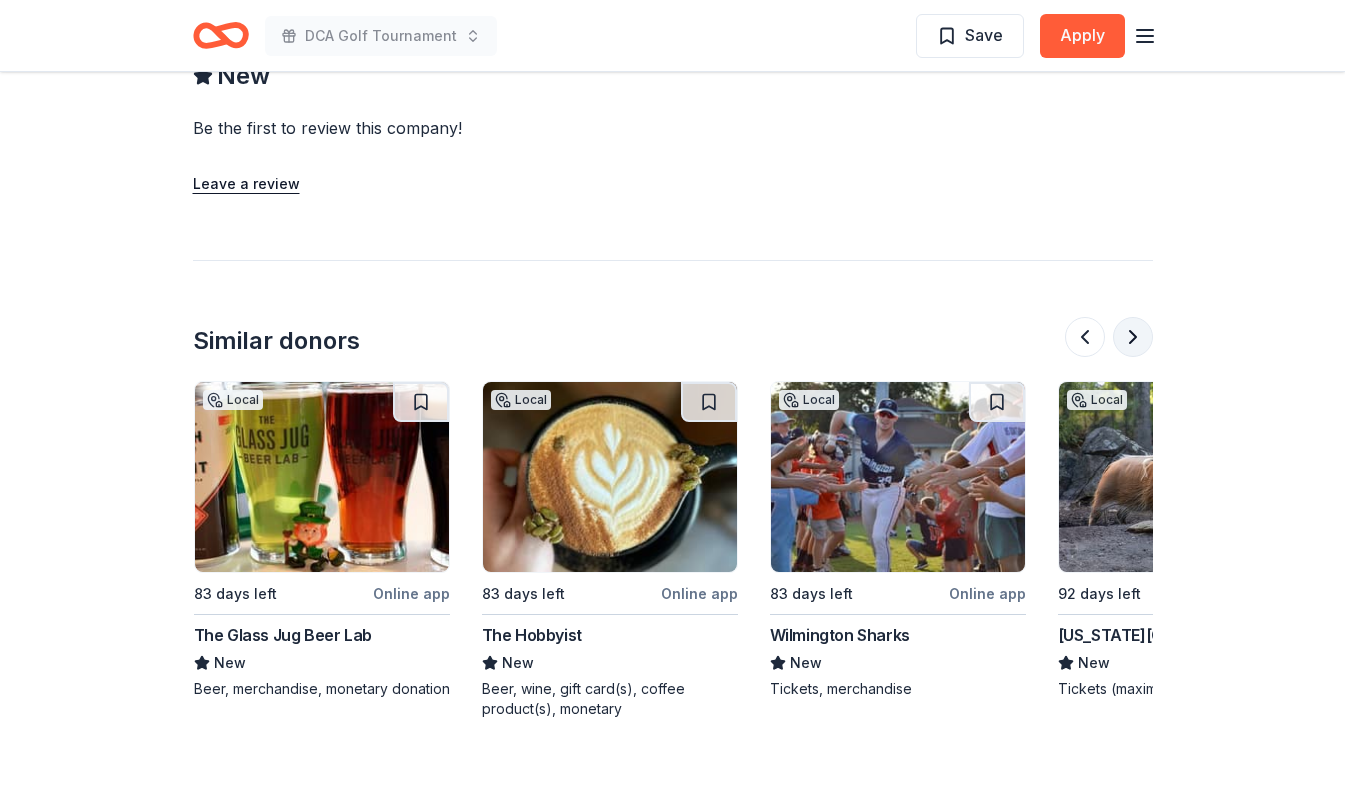 scroll, scrollTop: 0, scrollLeft: 864, axis: horizontal 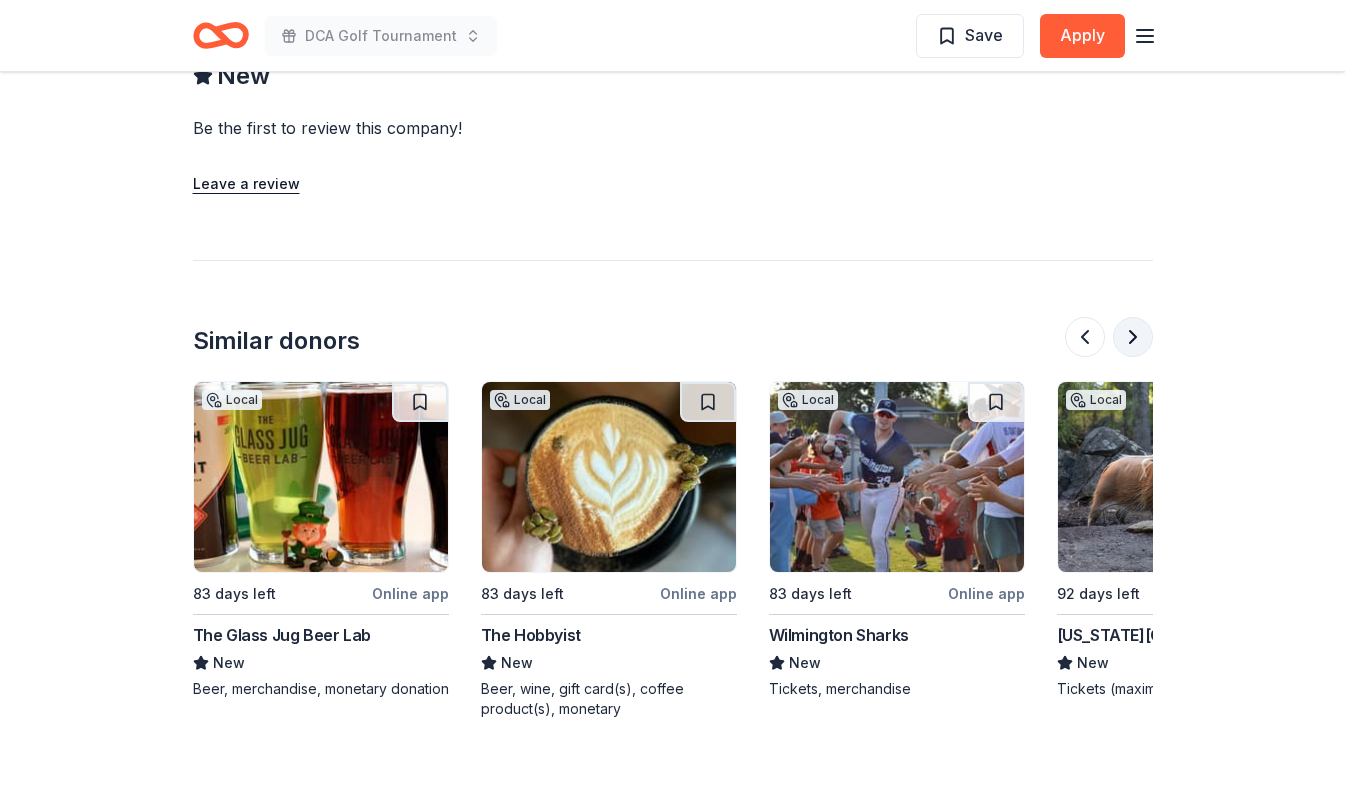 click at bounding box center (1133, 337) 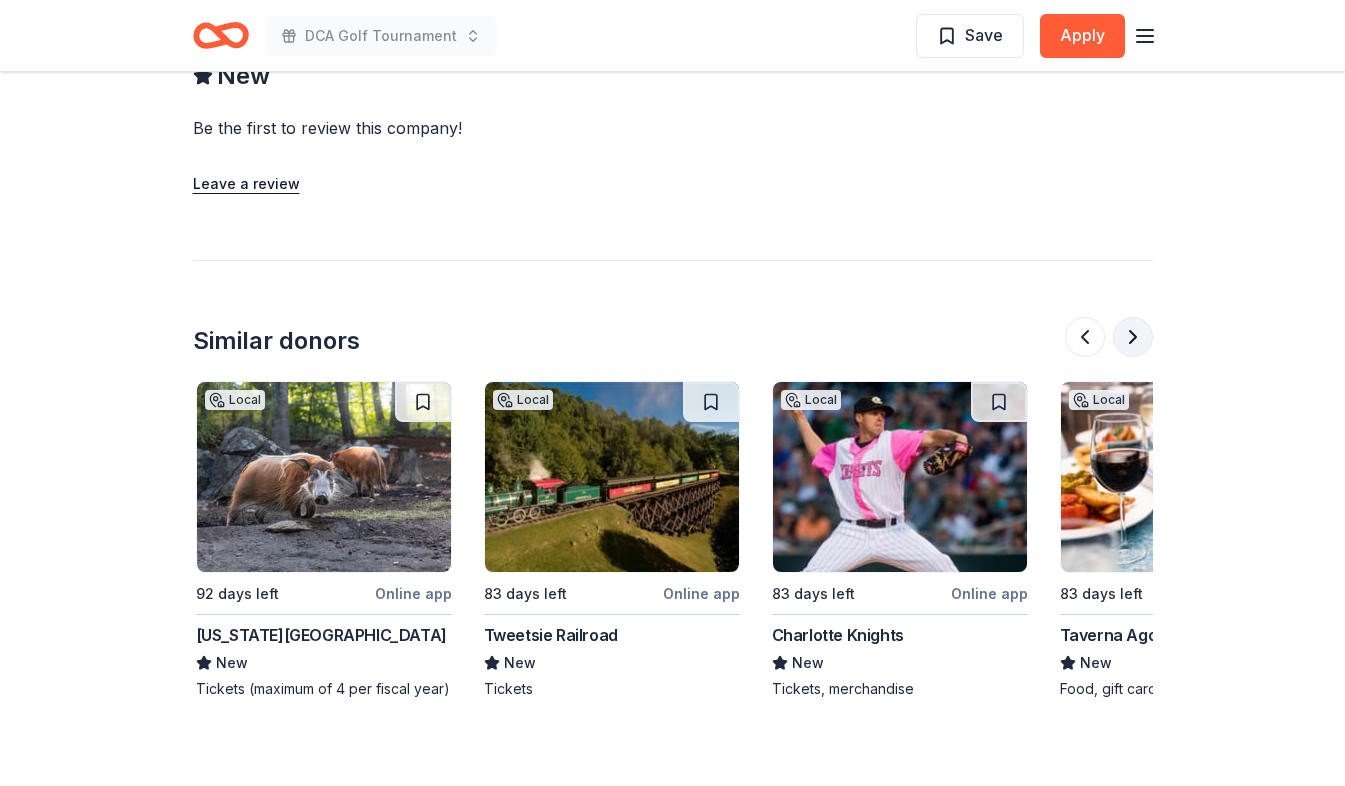 scroll, scrollTop: 0, scrollLeft: 1728, axis: horizontal 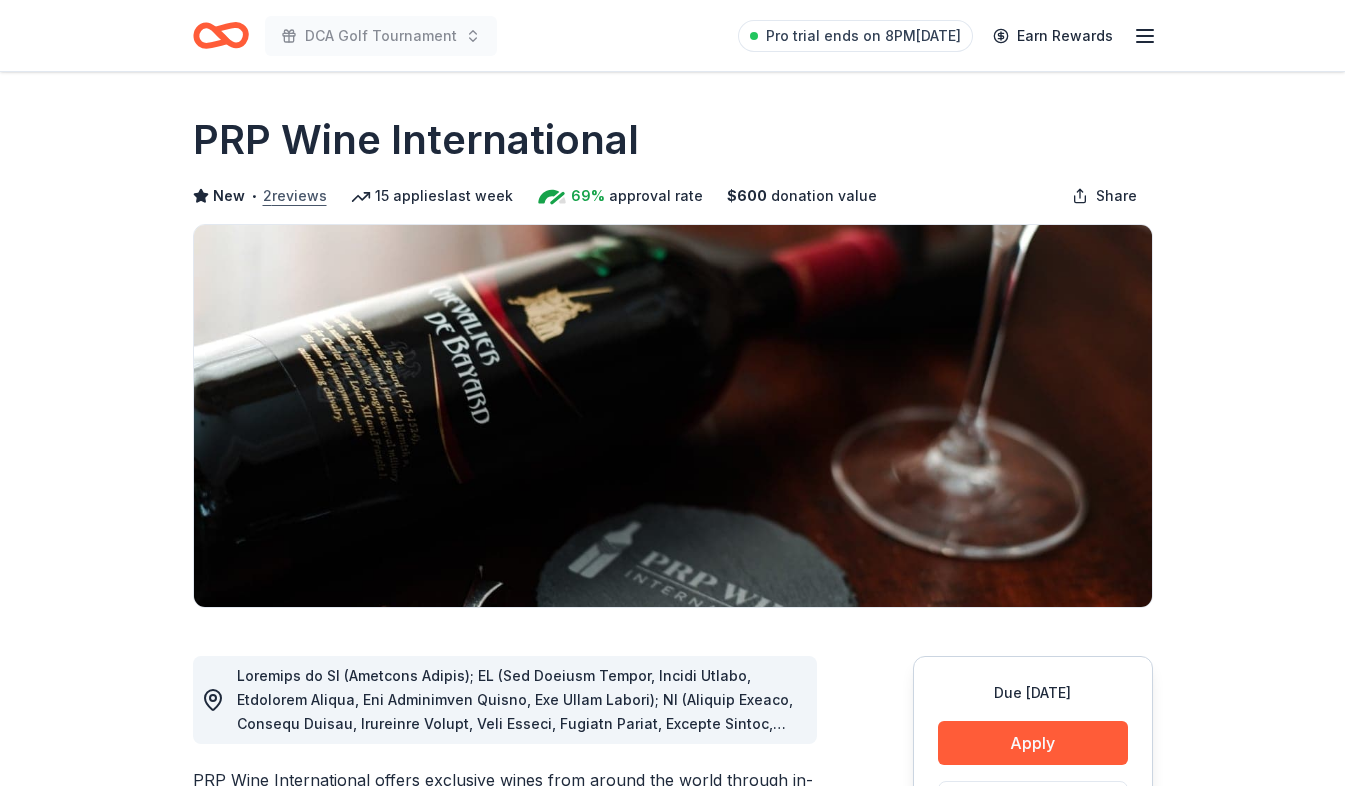 click on "2  reviews" at bounding box center [295, 196] 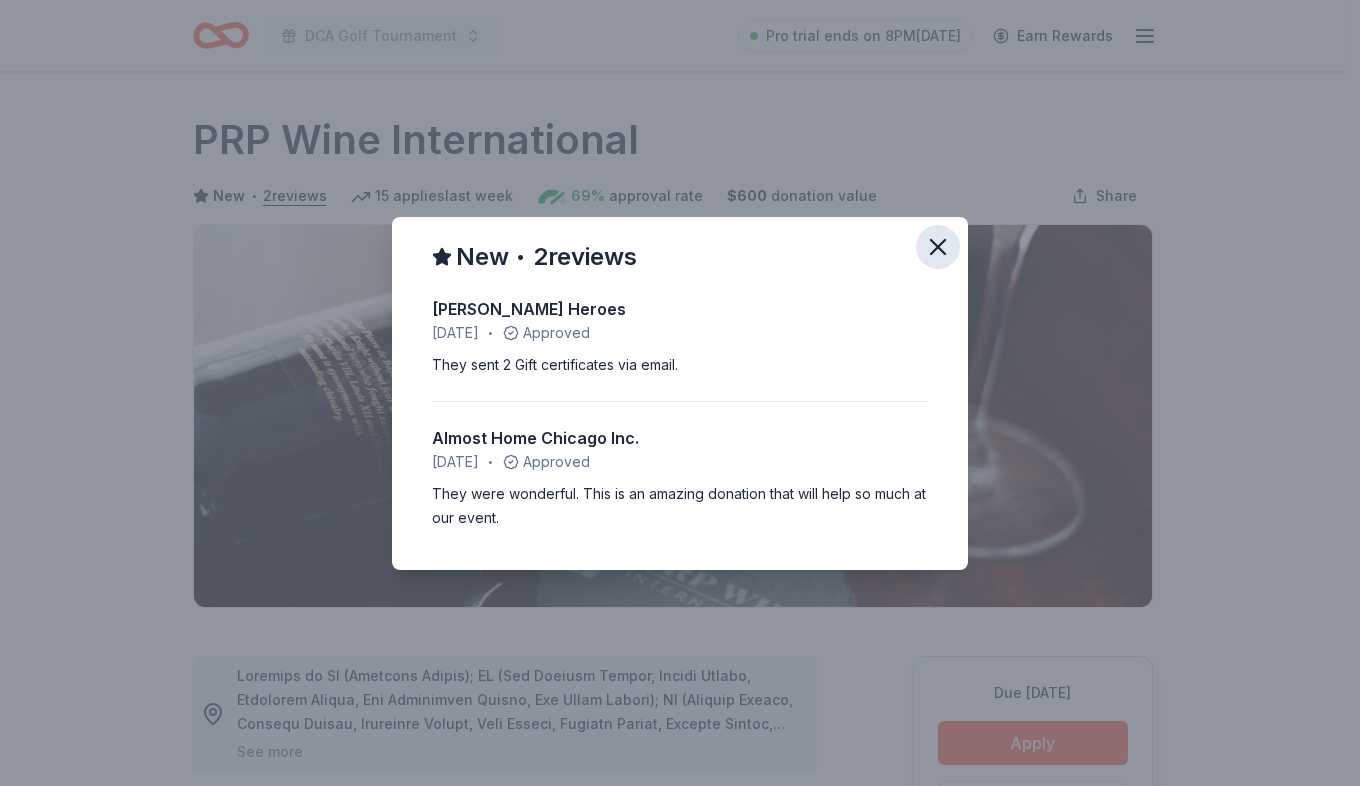click 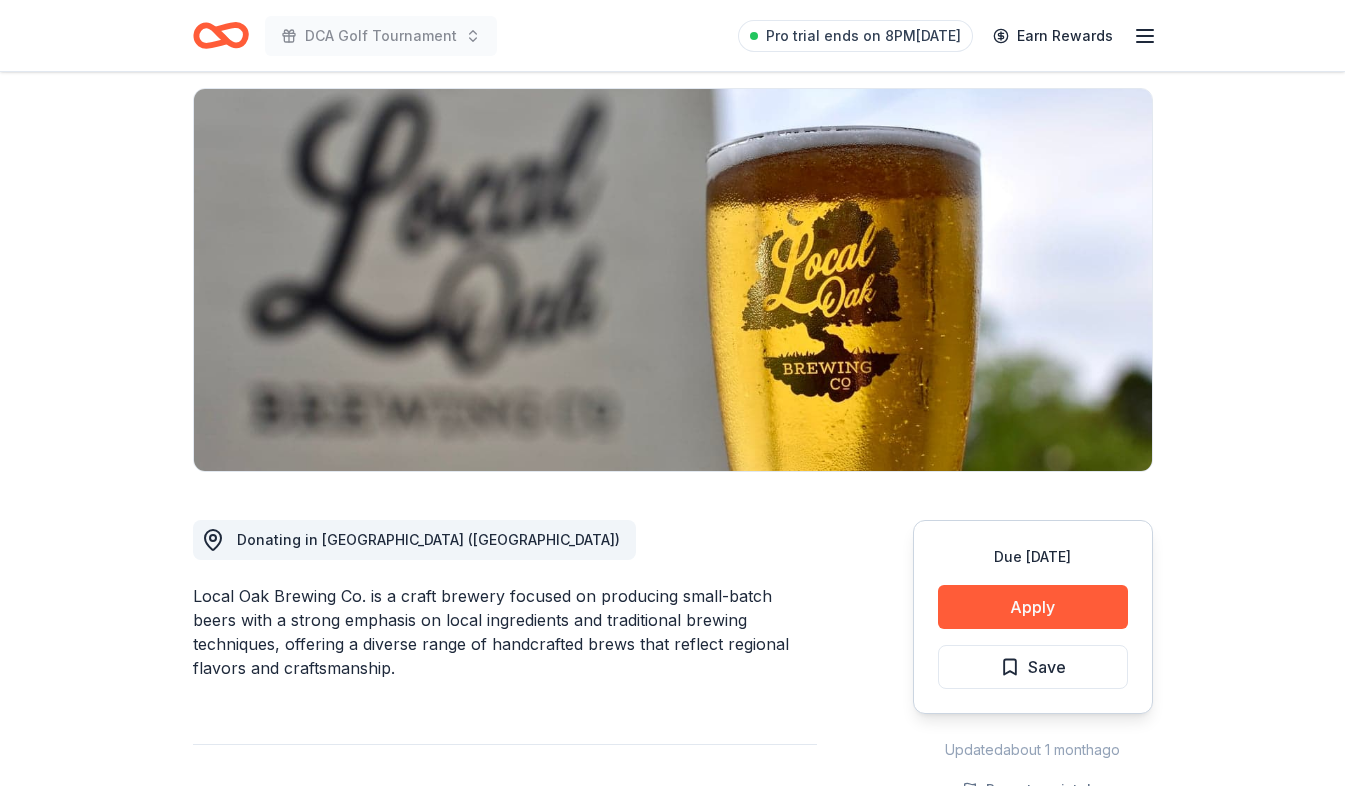 scroll, scrollTop: 100, scrollLeft: 0, axis: vertical 